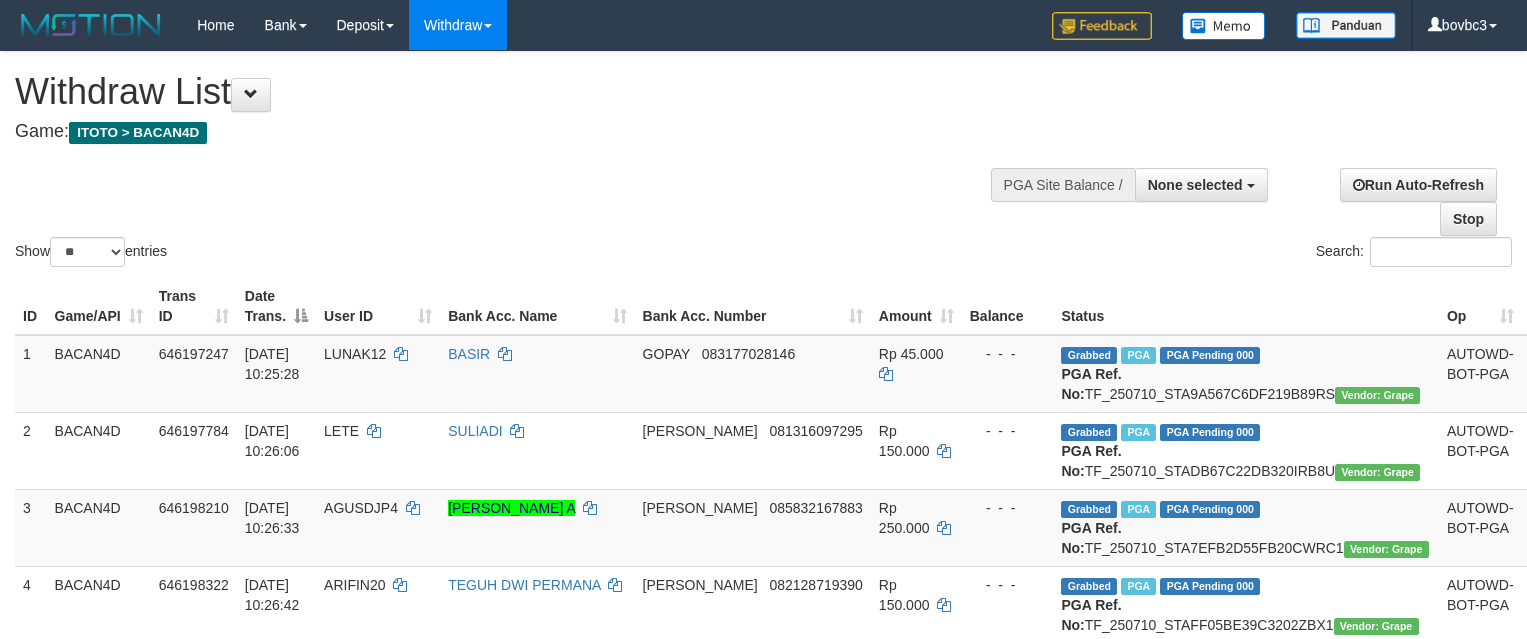 select 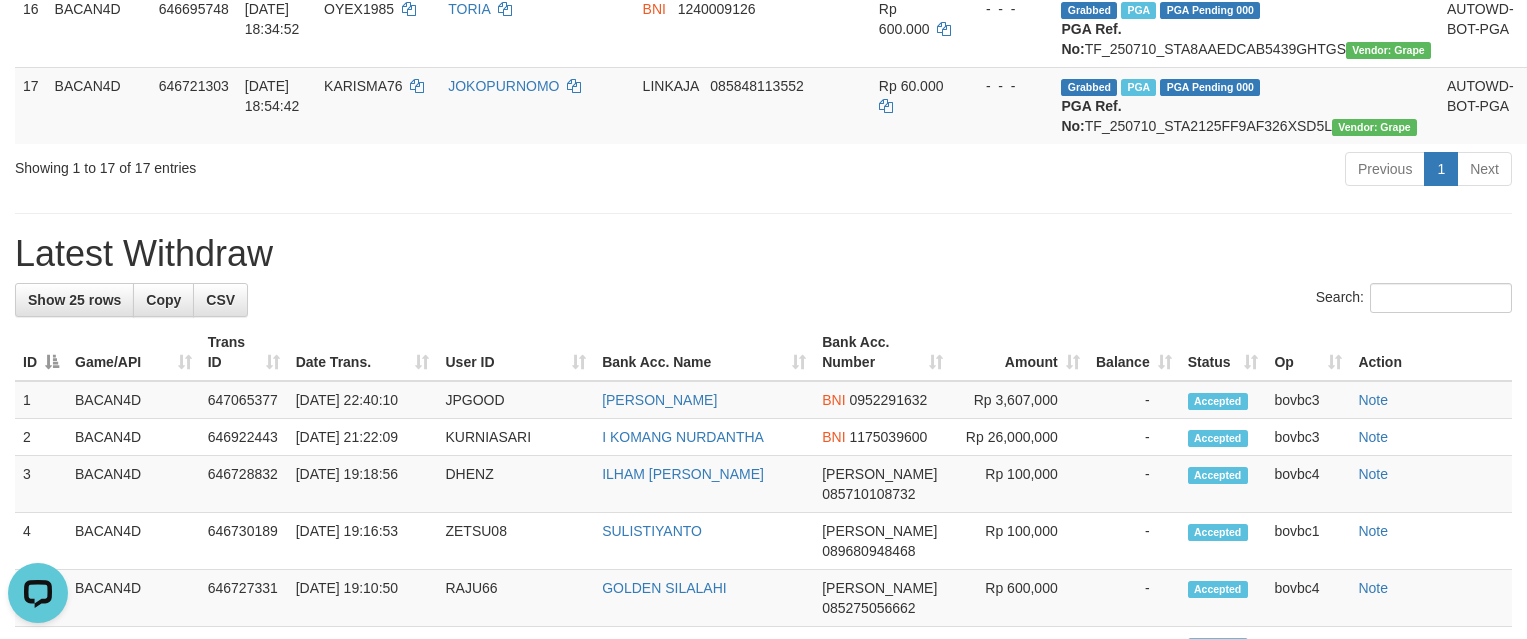 scroll, scrollTop: 0, scrollLeft: 0, axis: both 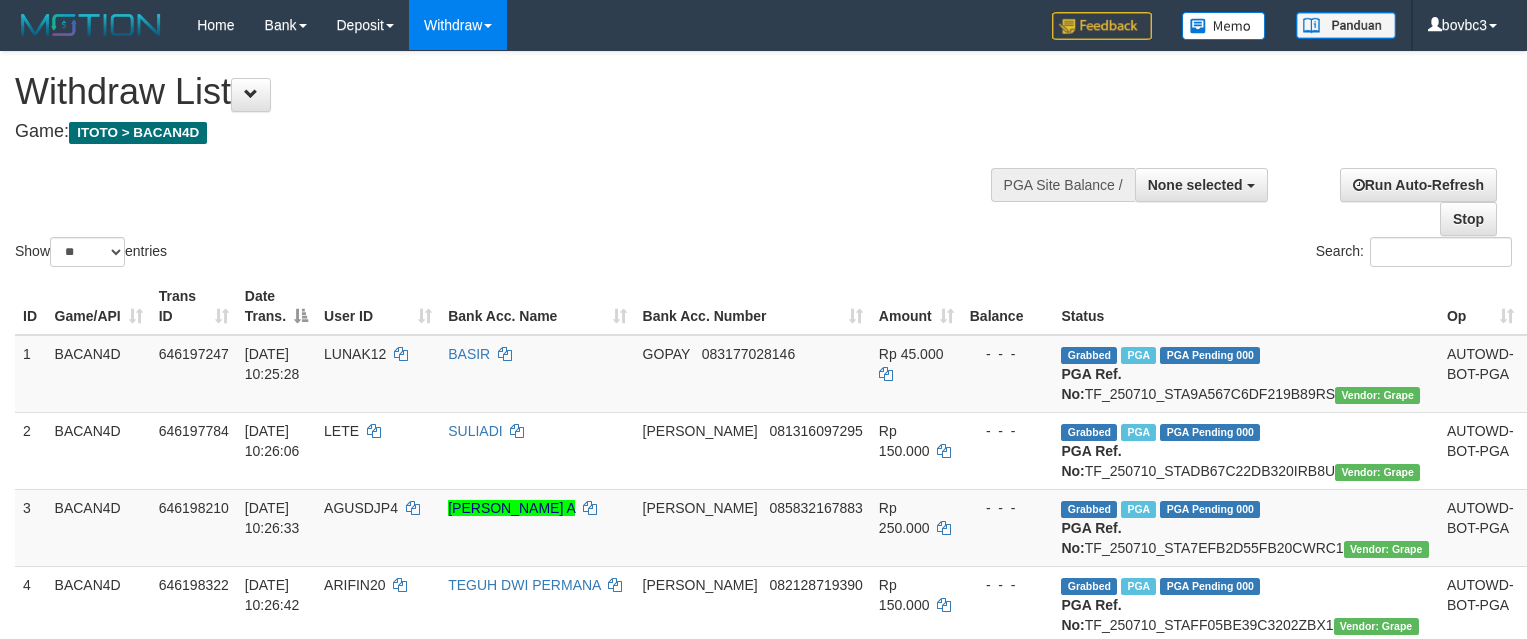select 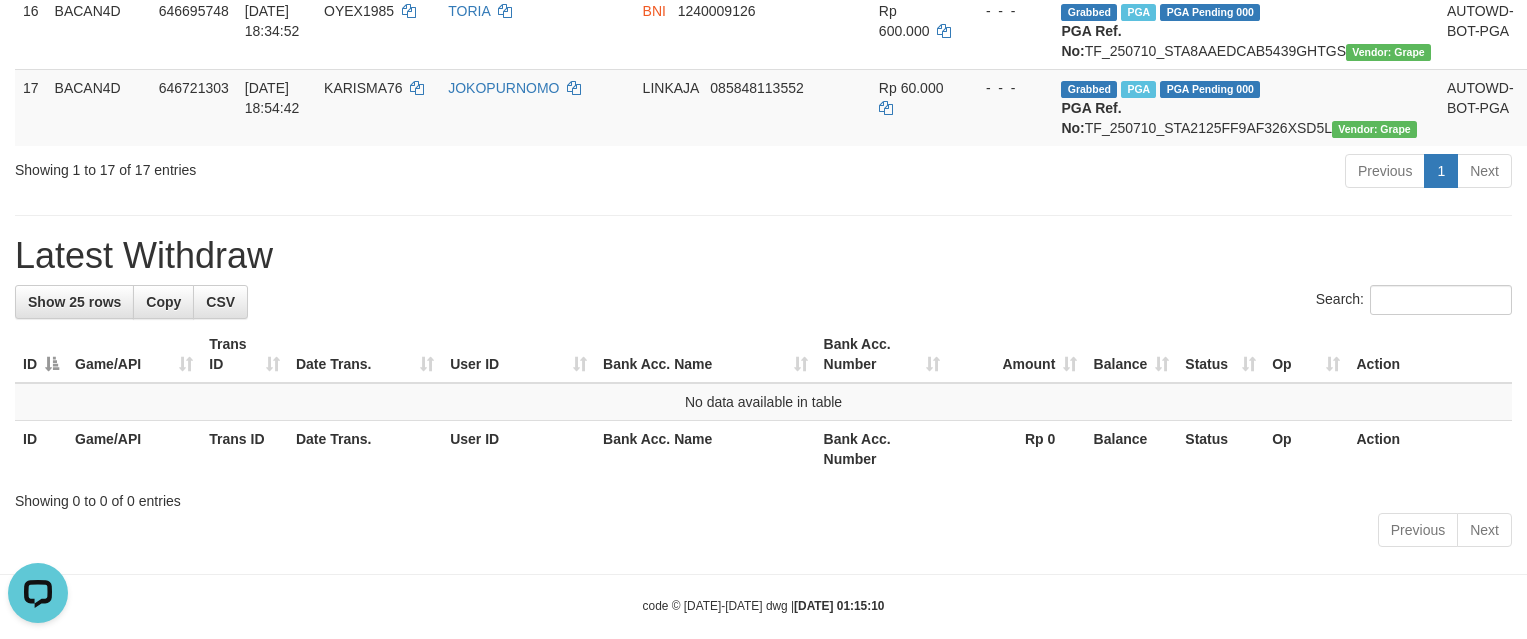 scroll, scrollTop: 0, scrollLeft: 0, axis: both 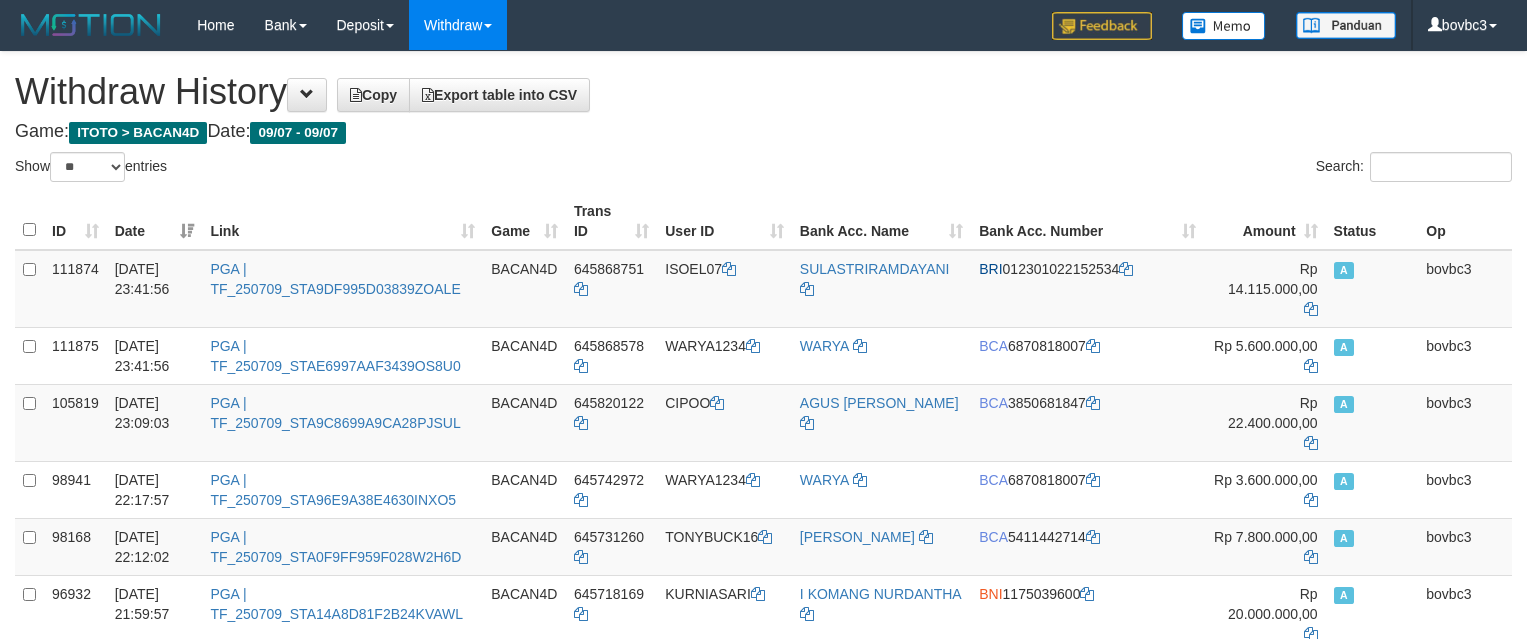 select on "**" 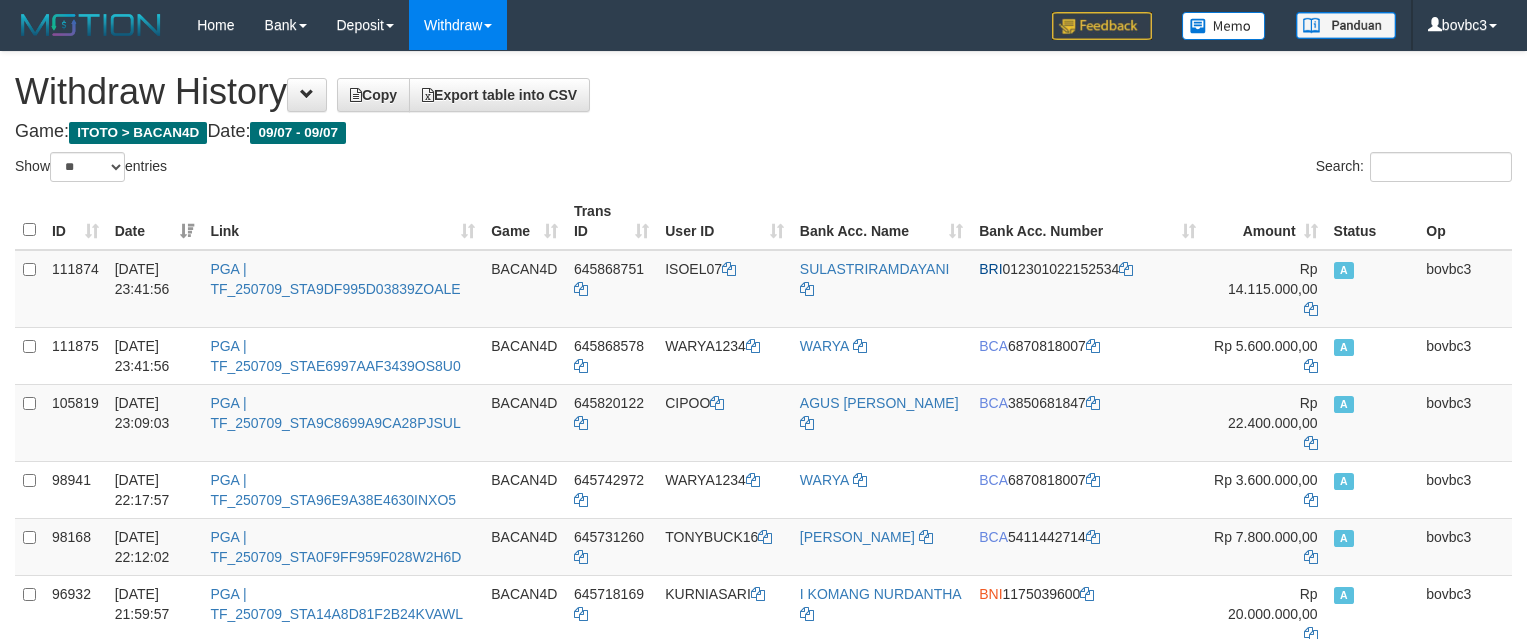 scroll, scrollTop: 2626, scrollLeft: 0, axis: vertical 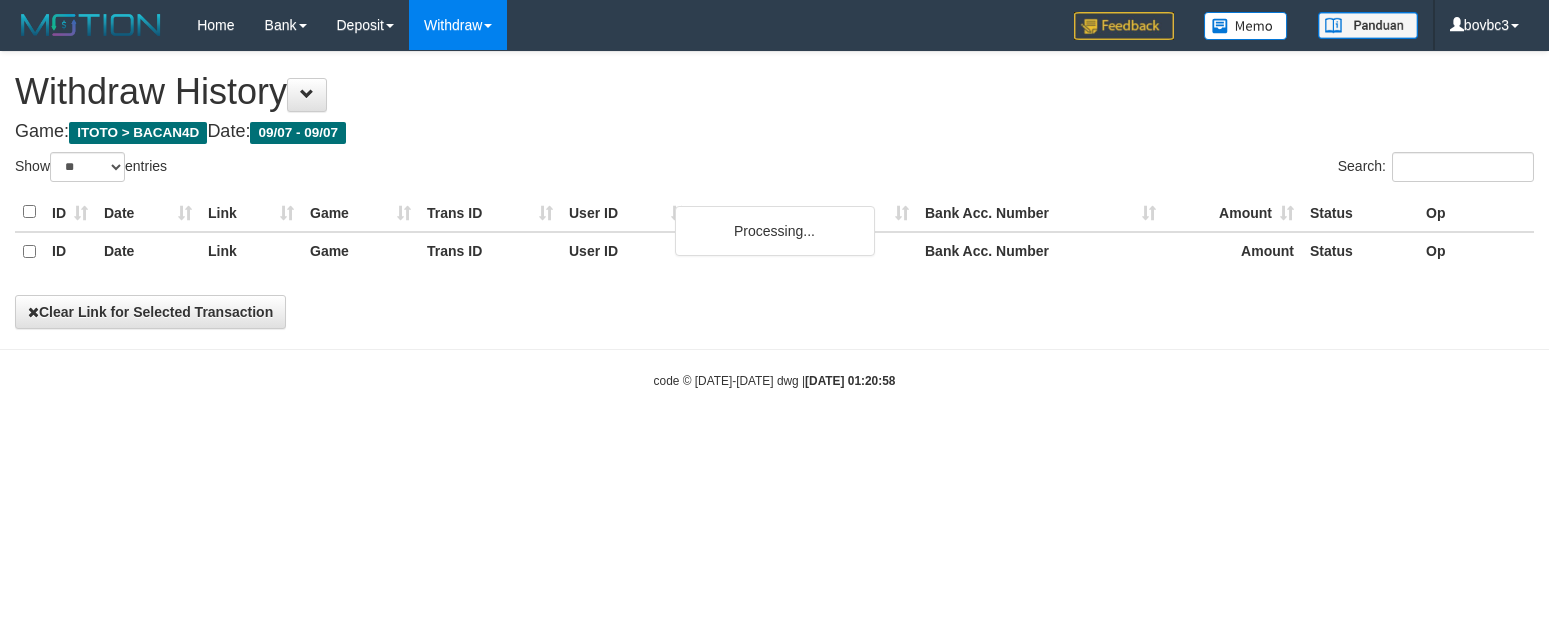 select on "**" 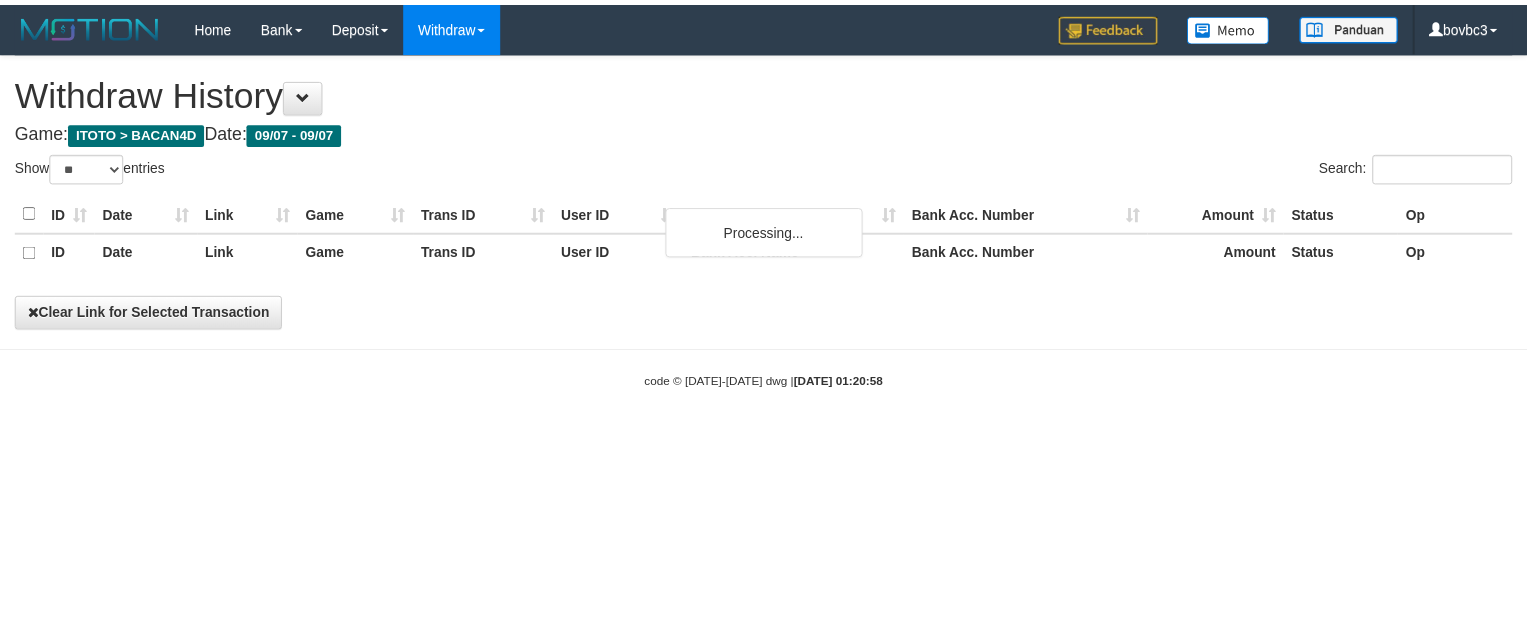 scroll, scrollTop: 2625, scrollLeft: 0, axis: vertical 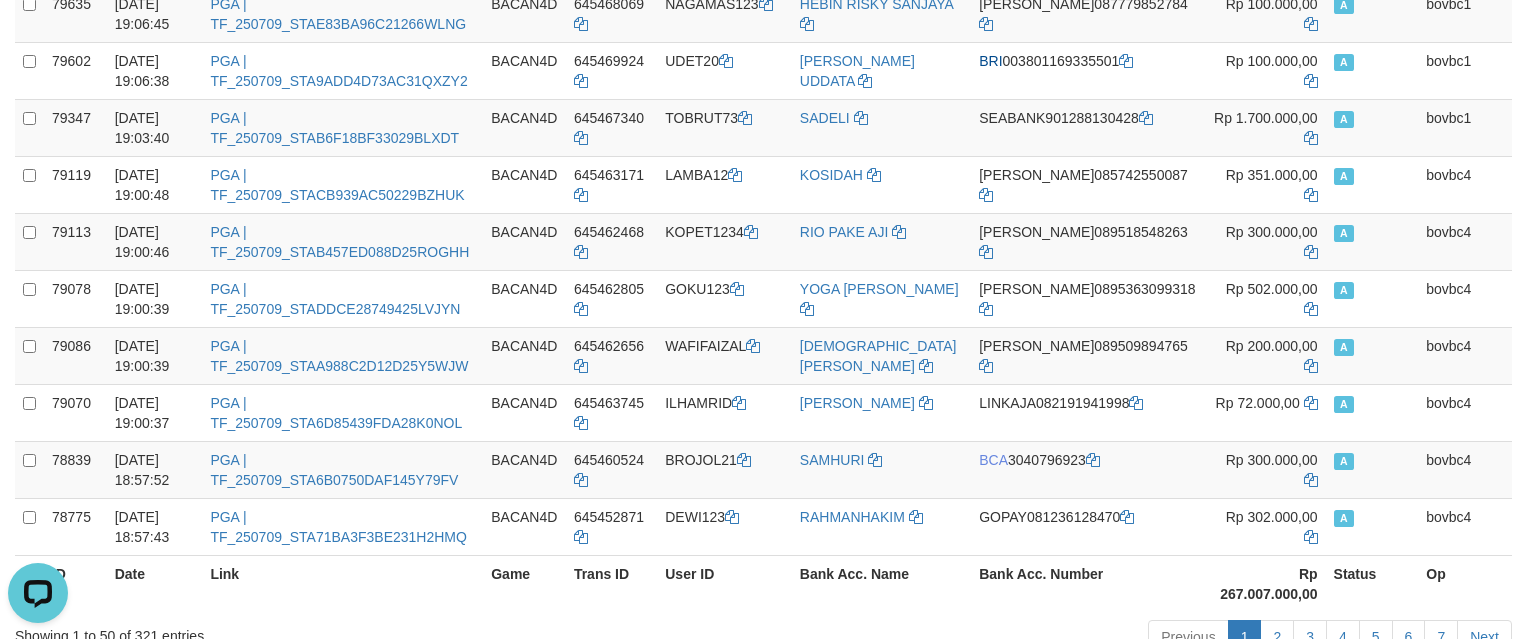 click on "Previous 1 2 3 4 5 6 7 Next" at bounding box center [1081, 639] 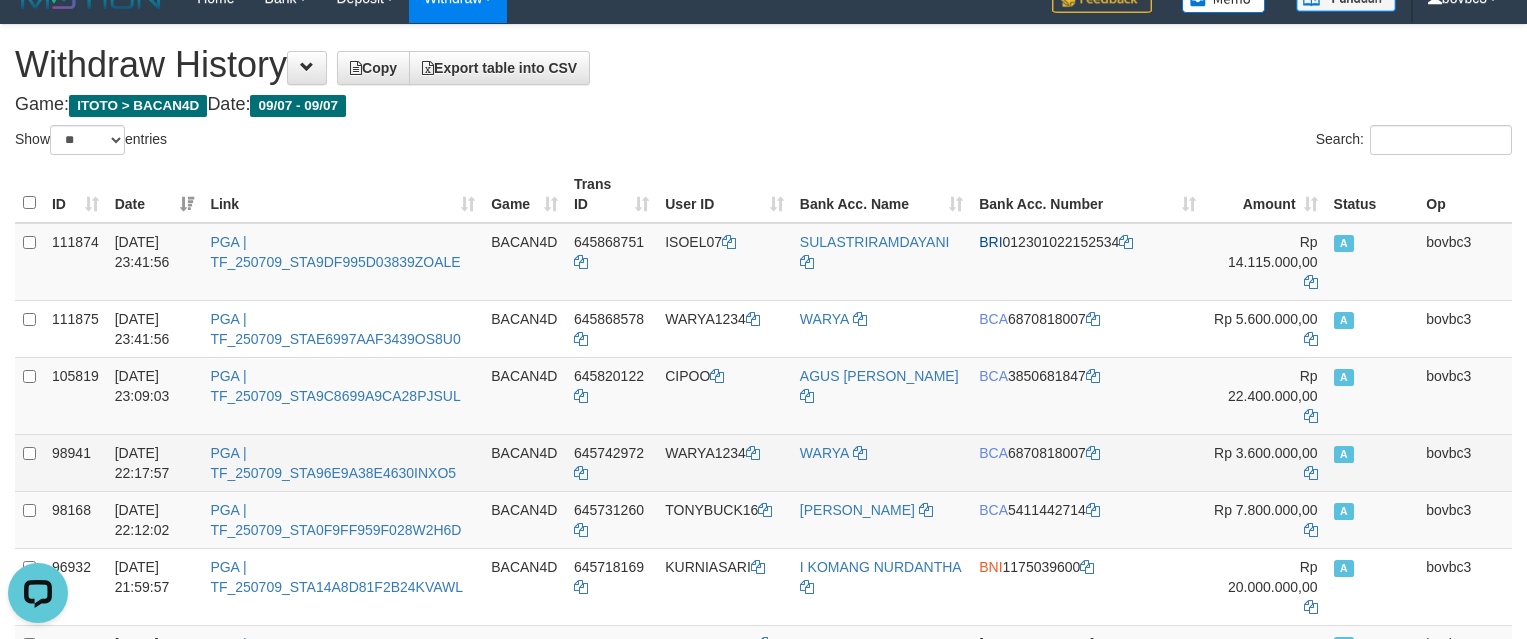 scroll, scrollTop: 0, scrollLeft: 0, axis: both 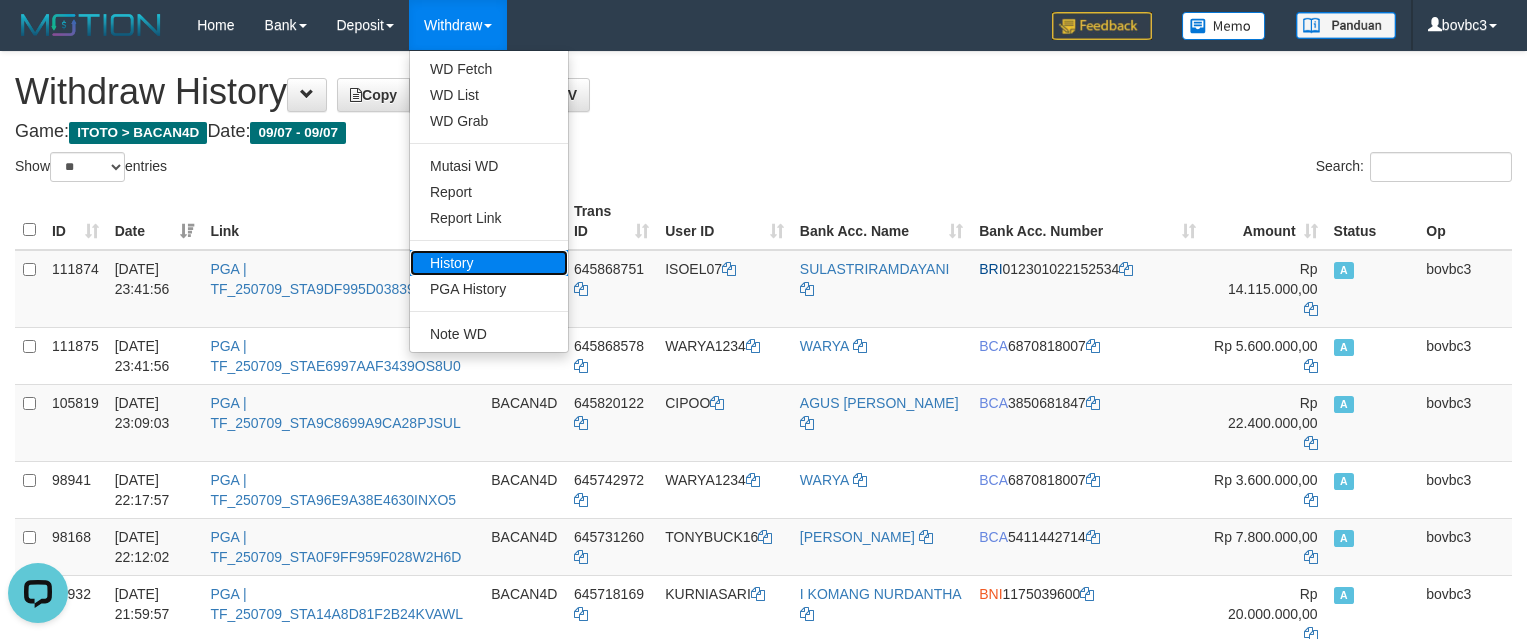 click on "History" at bounding box center [489, 263] 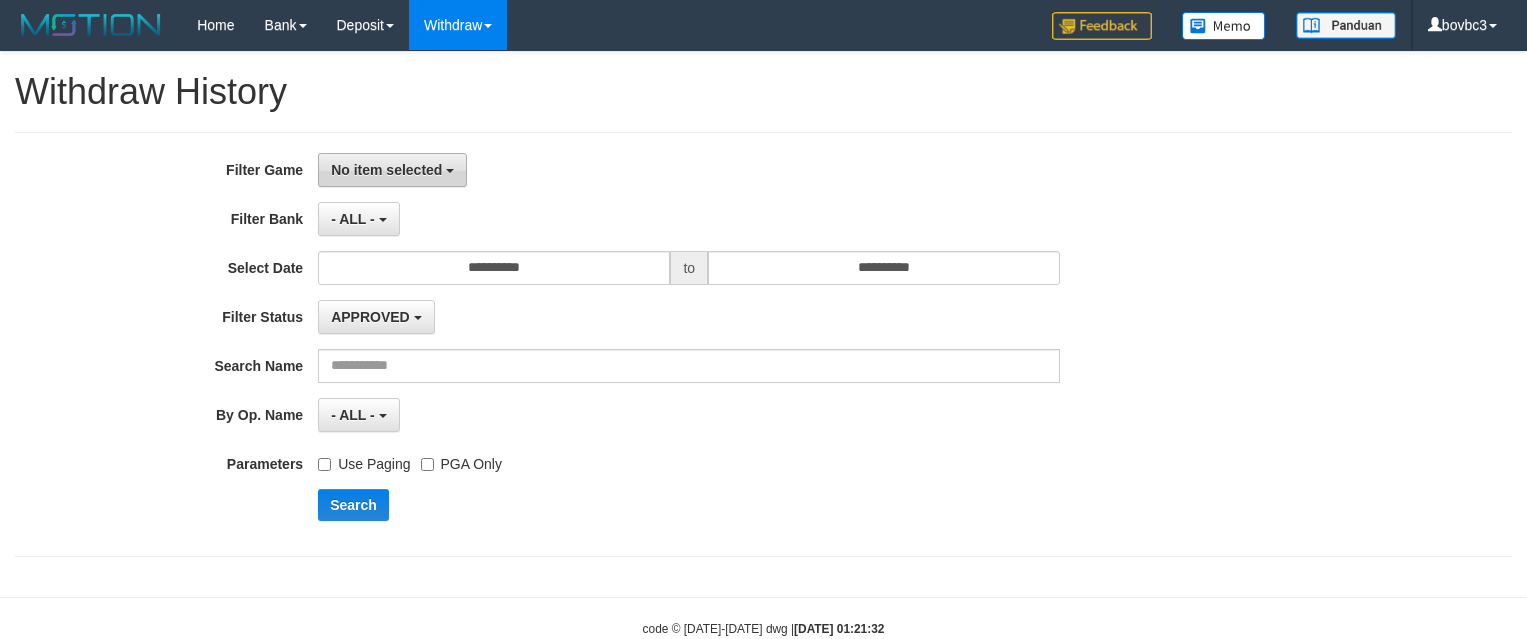 scroll, scrollTop: 0, scrollLeft: 0, axis: both 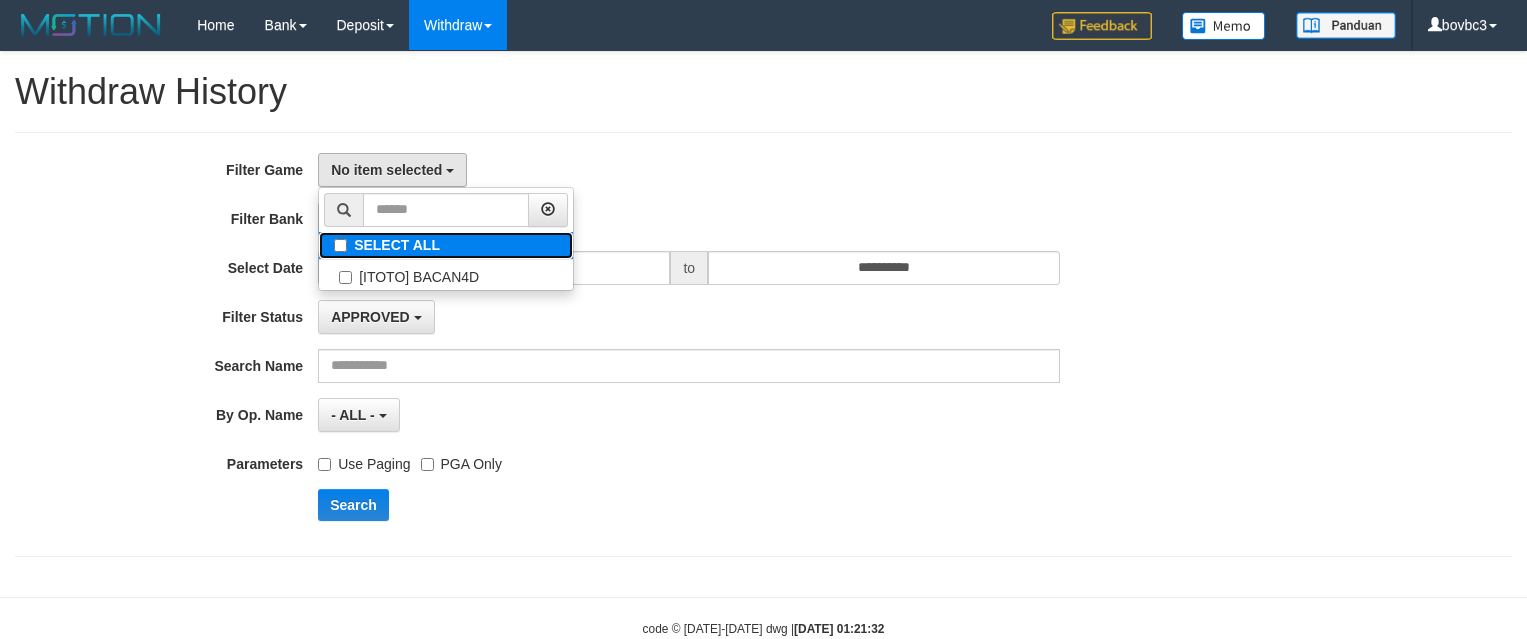 click on "SELECT ALL" at bounding box center [446, 245] 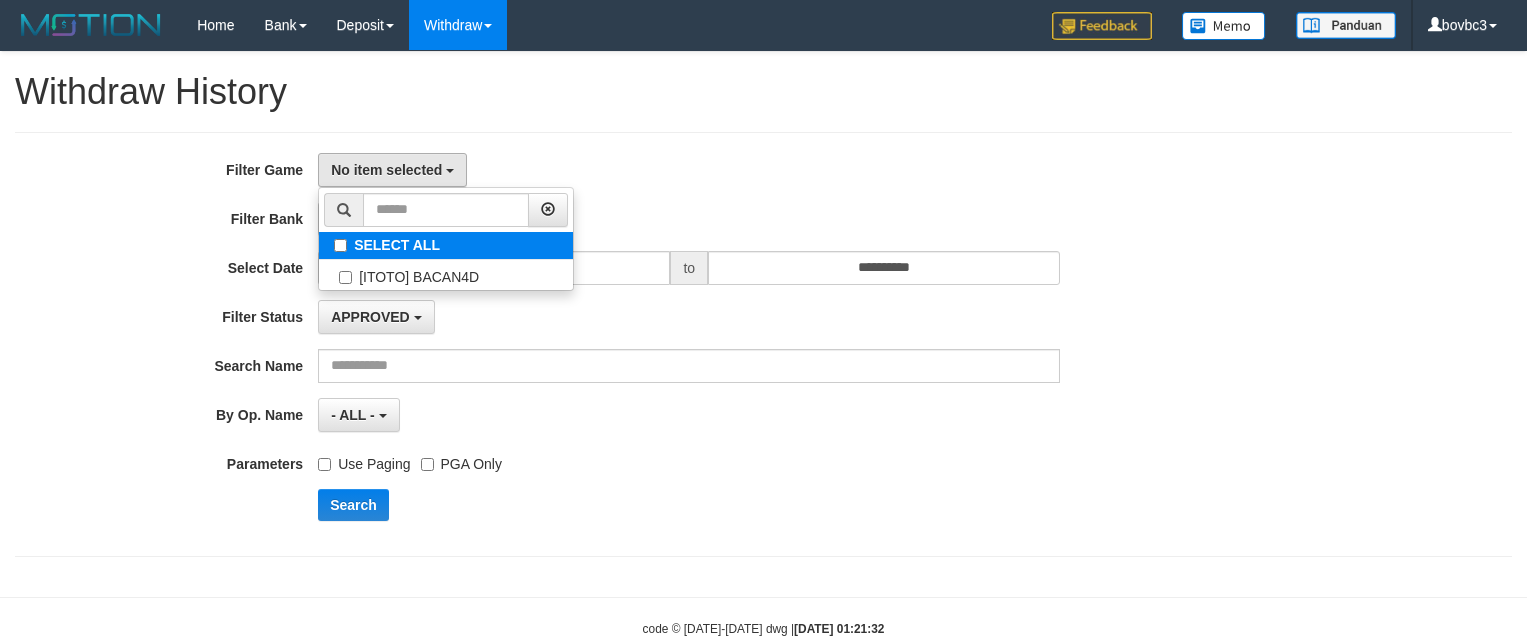 select on "****" 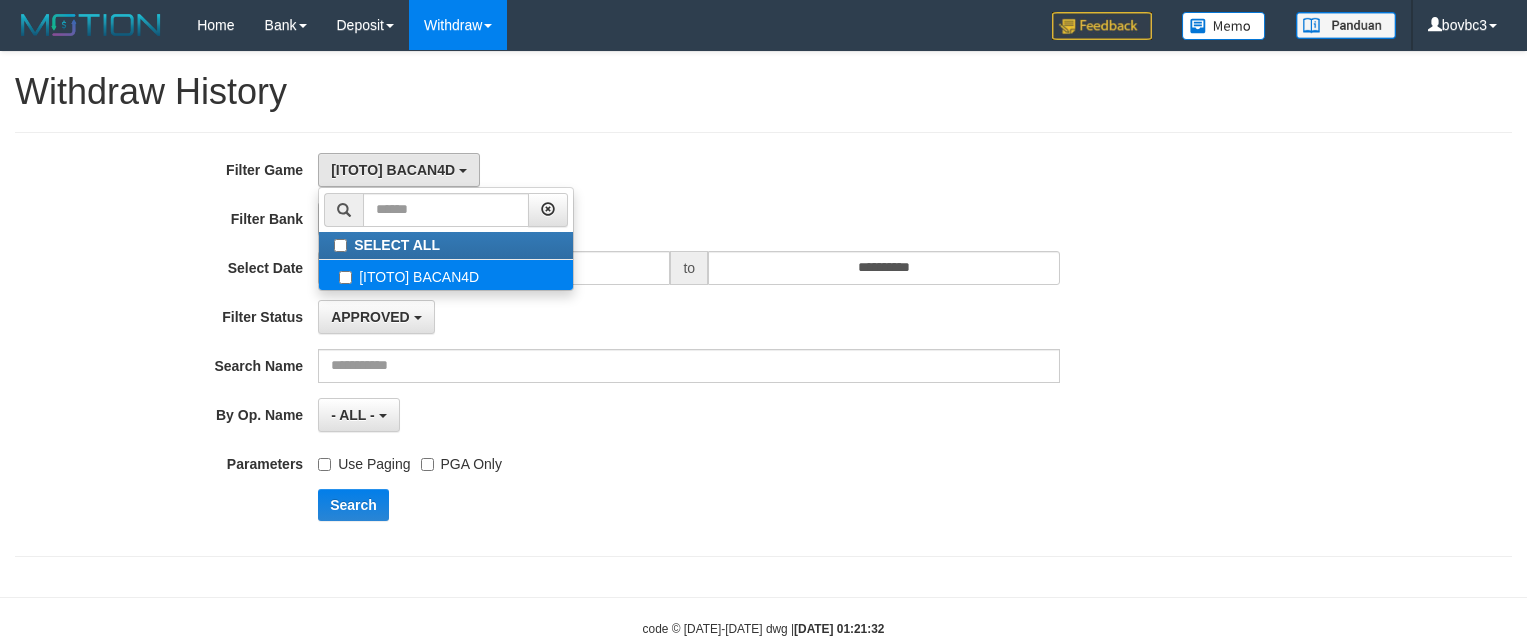 click on "[ITOTO] BACAN4D" at bounding box center [446, 275] 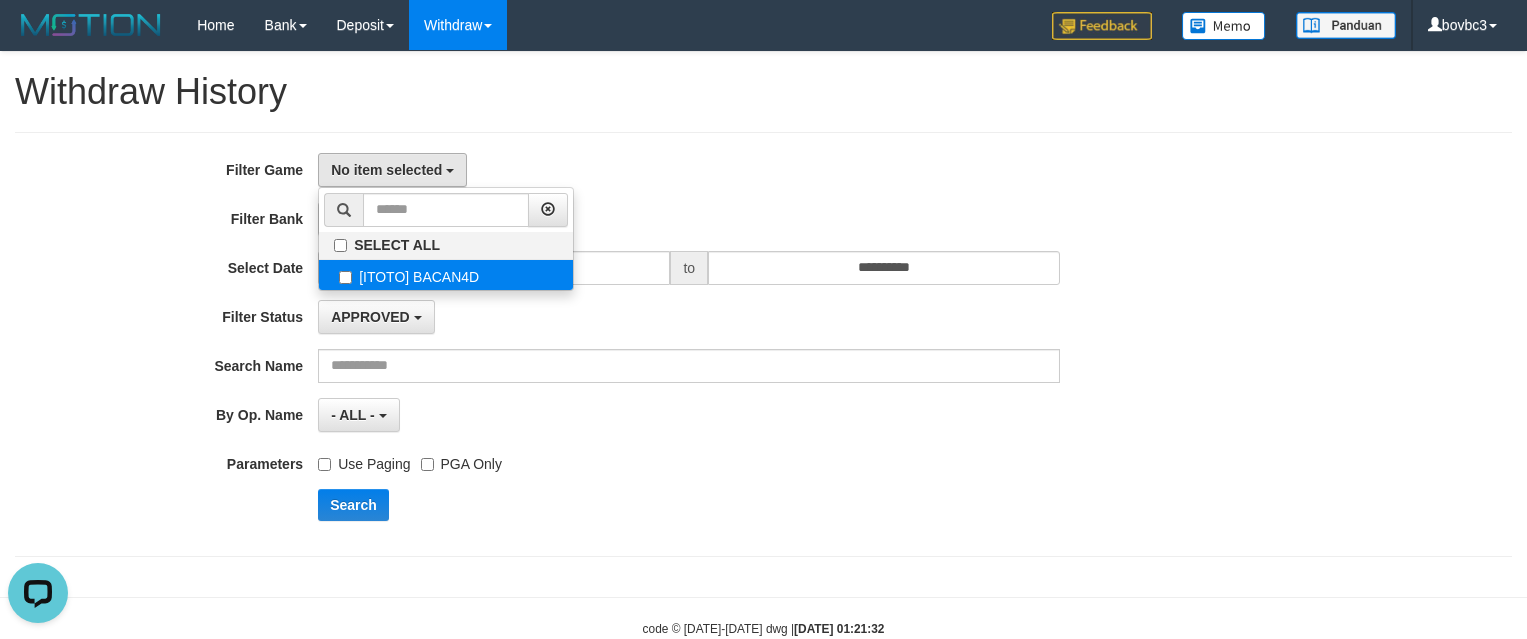 scroll, scrollTop: 0, scrollLeft: 0, axis: both 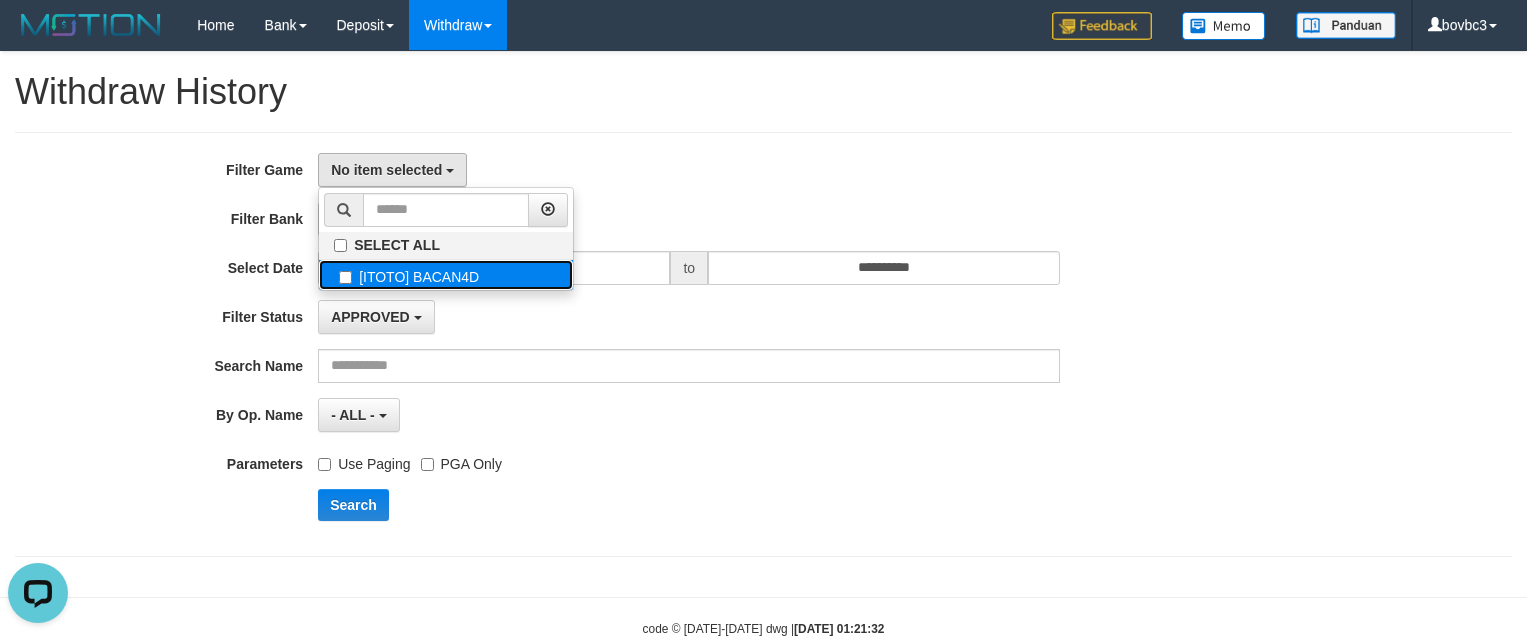 click on "[ITOTO] BACAN4D" at bounding box center (446, 275) 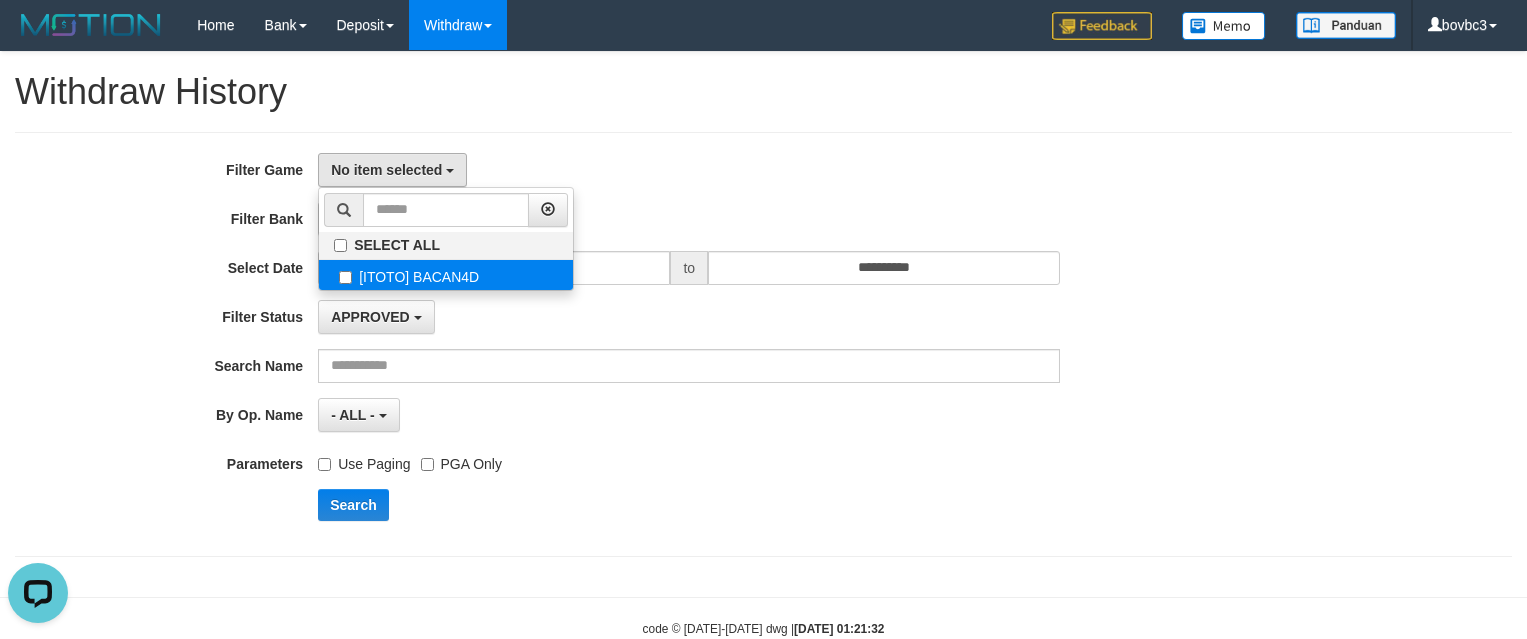 select on "****" 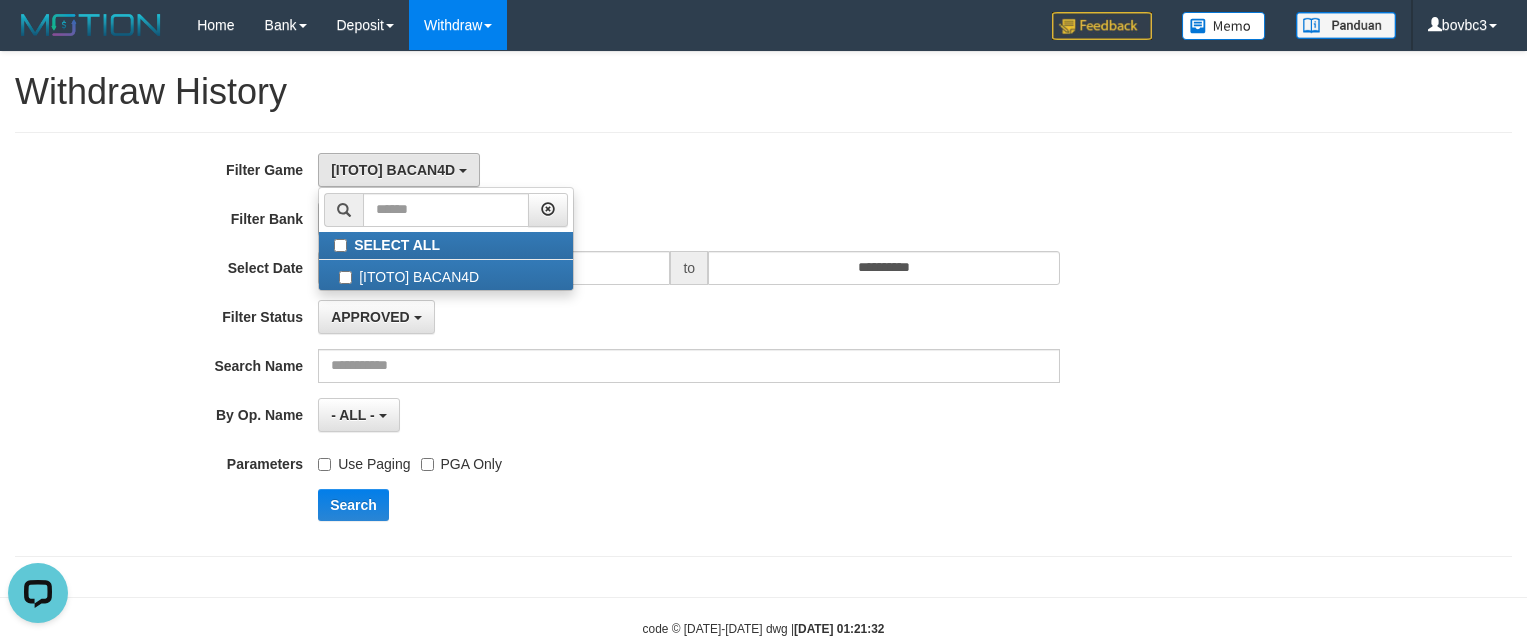 click on "Withdraw History" at bounding box center [763, 92] 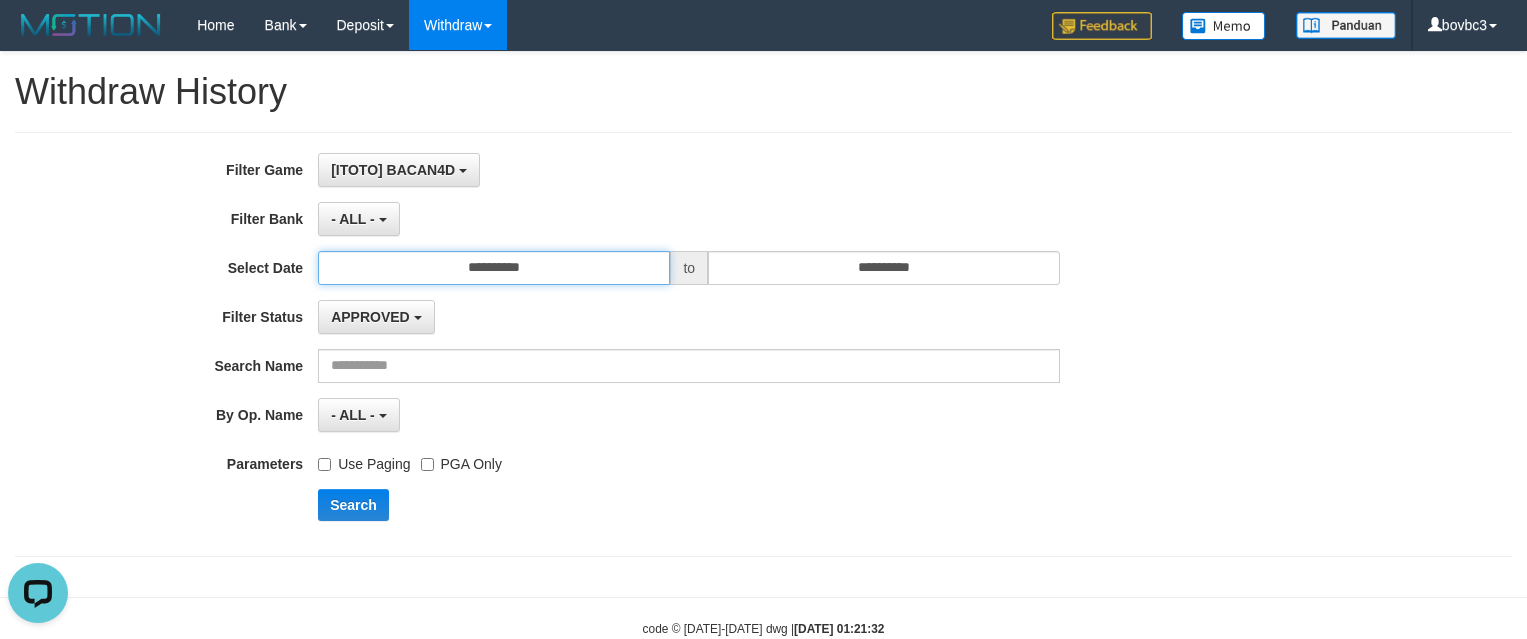 click on "**********" at bounding box center (494, 268) 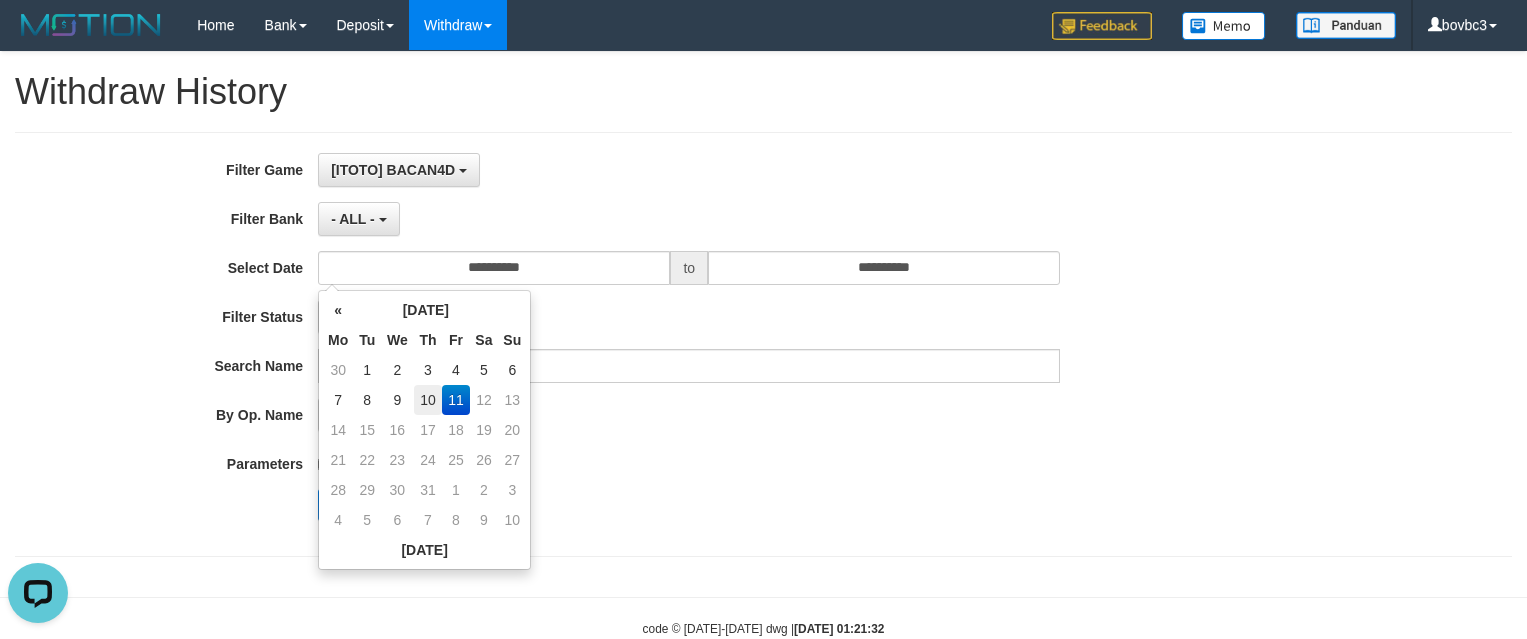 click on "10" at bounding box center [428, 400] 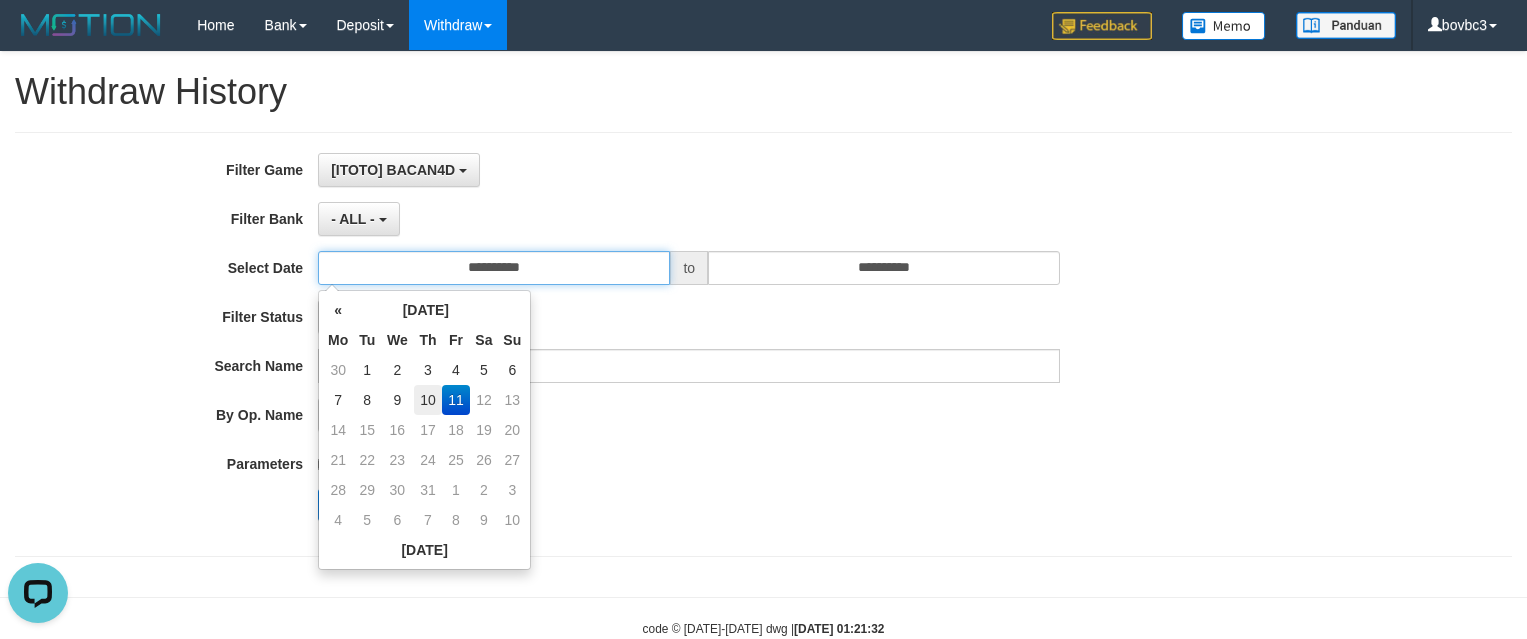 type on "**********" 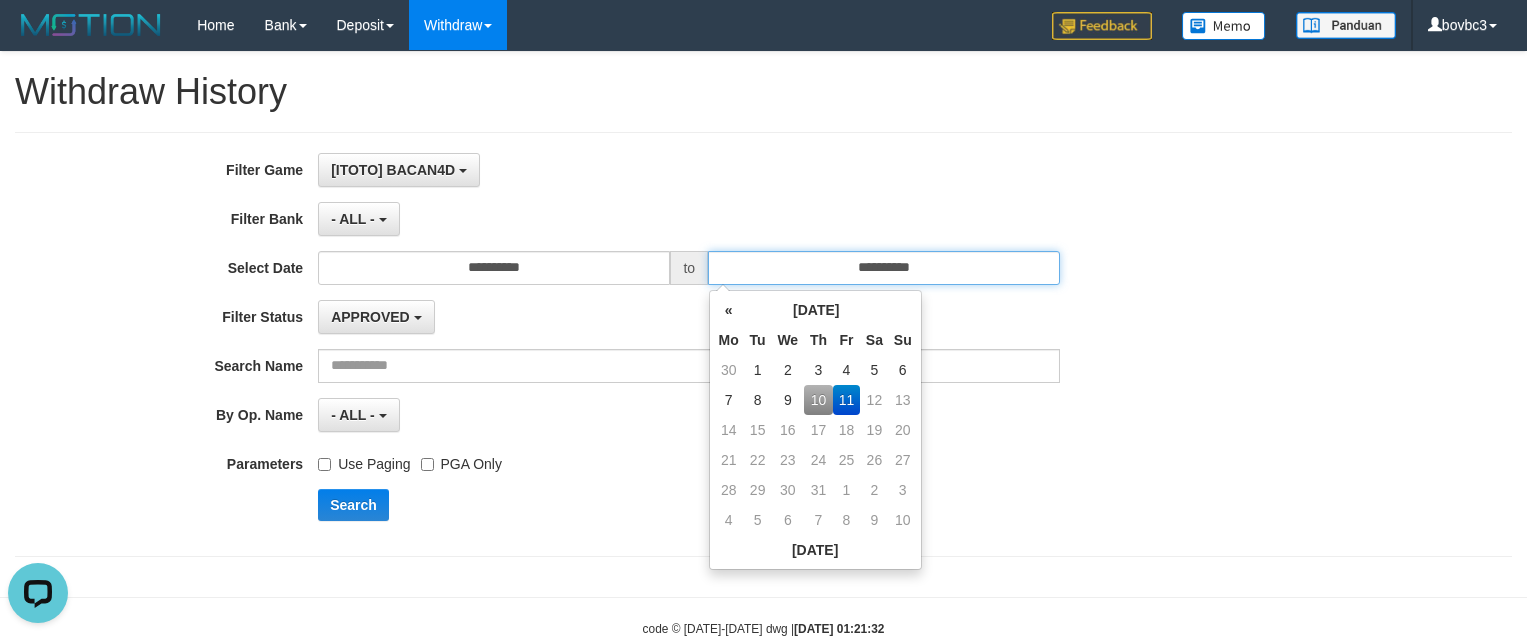 click on "**********" at bounding box center (884, 268) 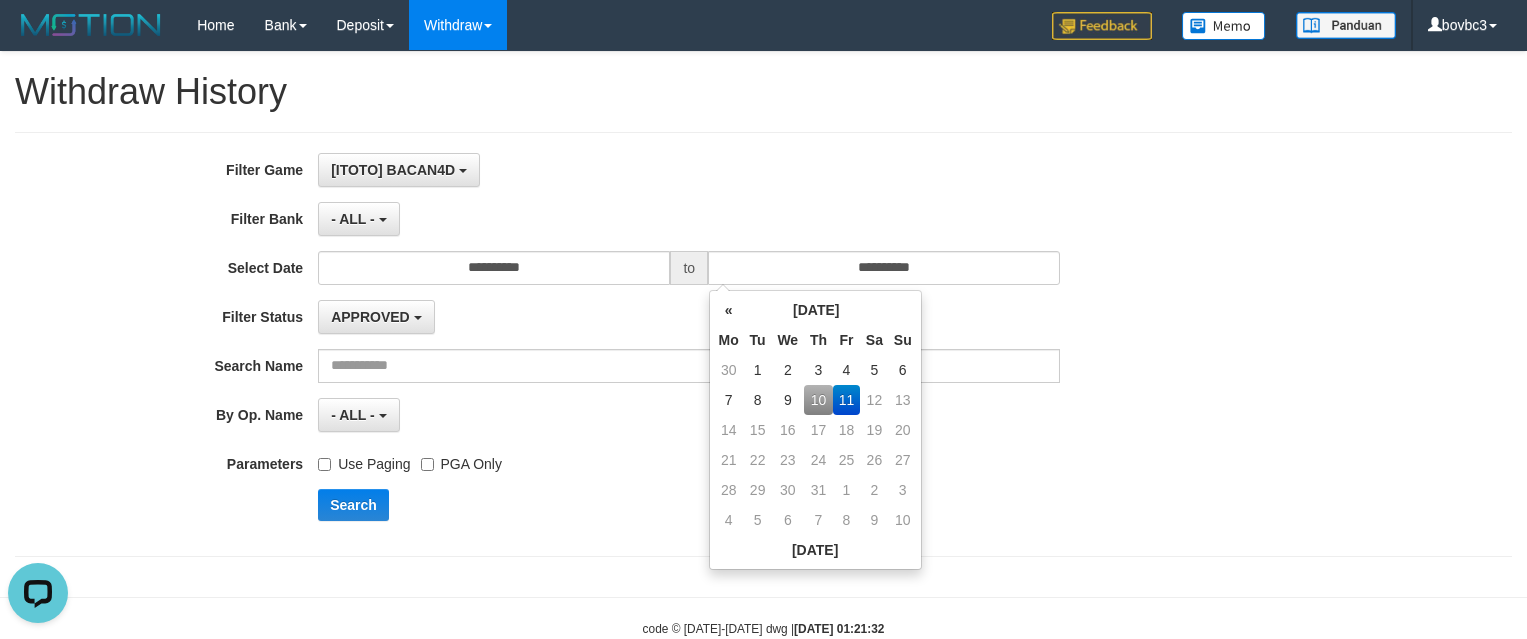 click on "10" at bounding box center [818, 400] 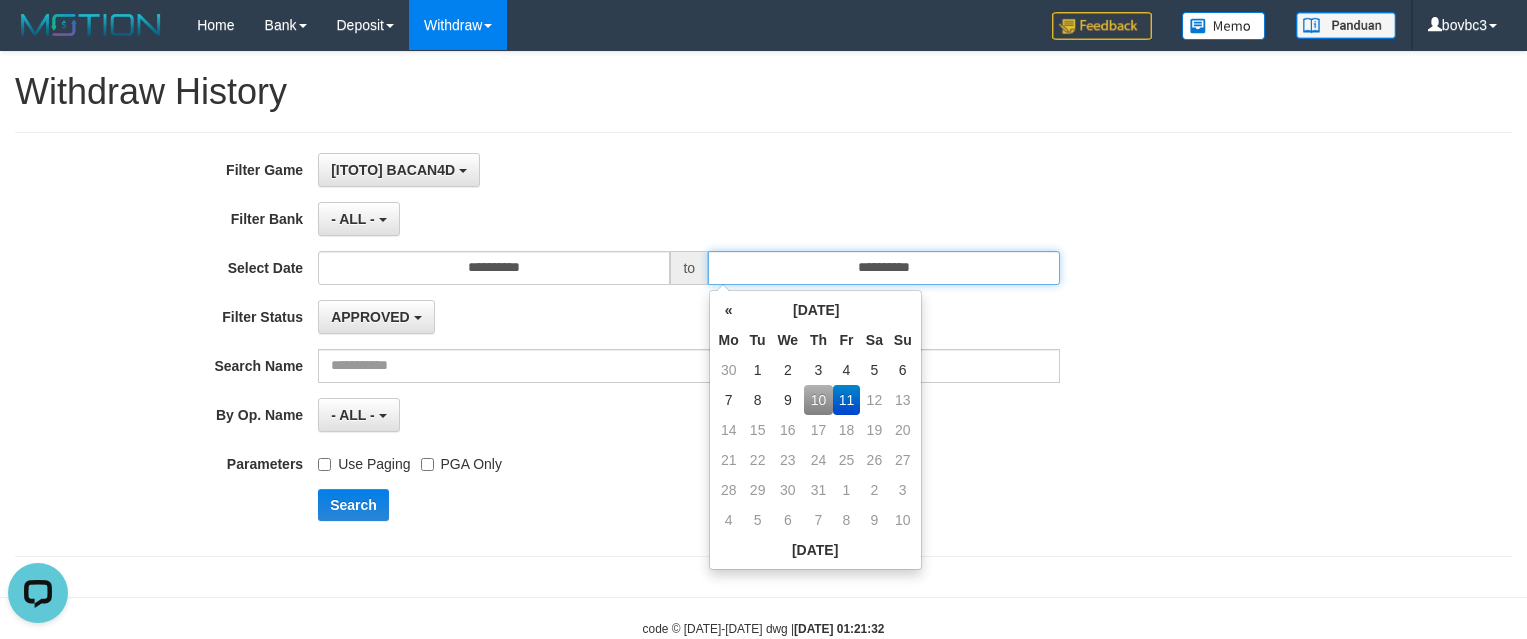 type on "**********" 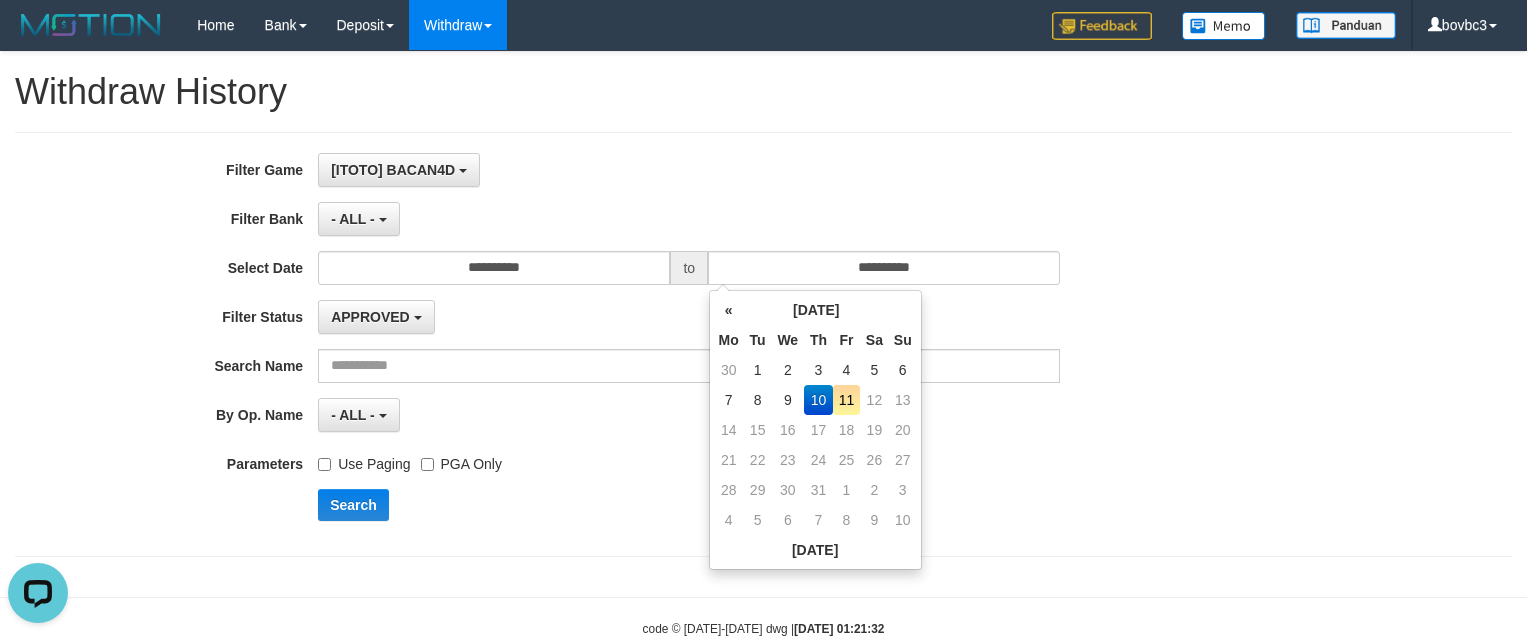 click on "**********" at bounding box center [636, 344] 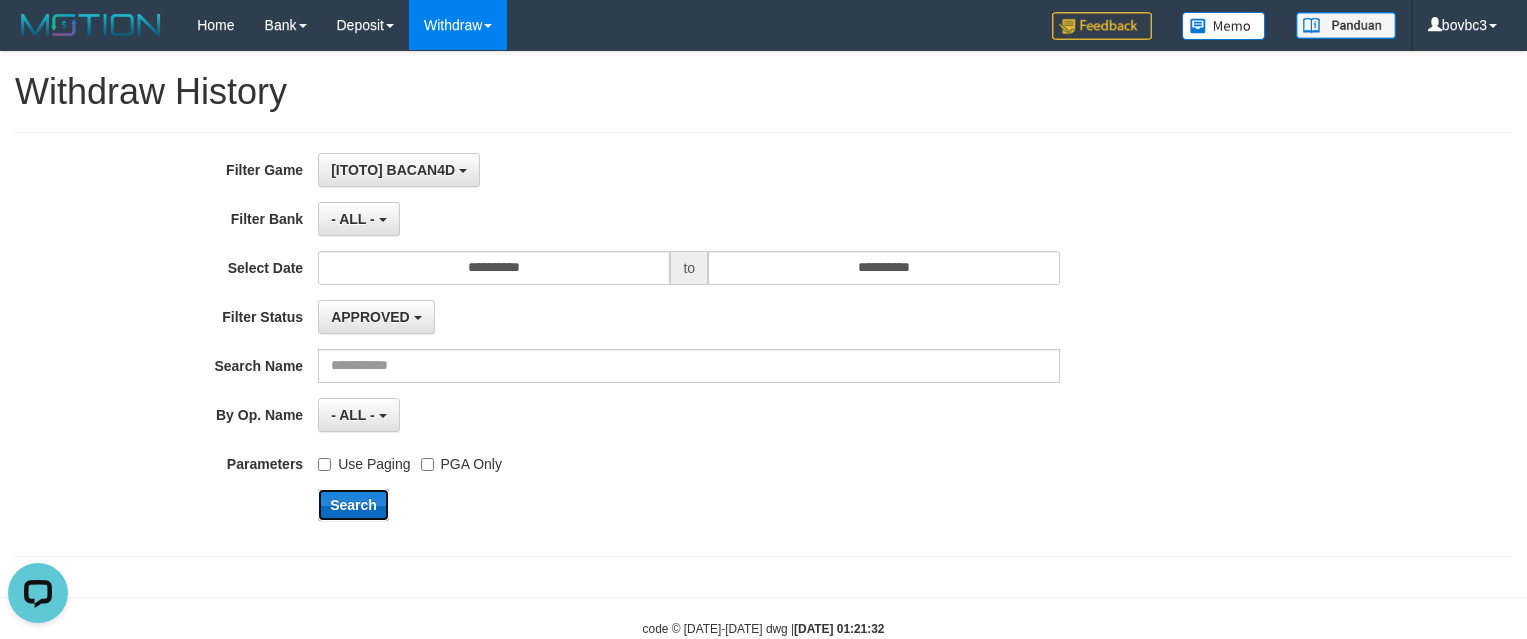 click on "Search" at bounding box center [353, 505] 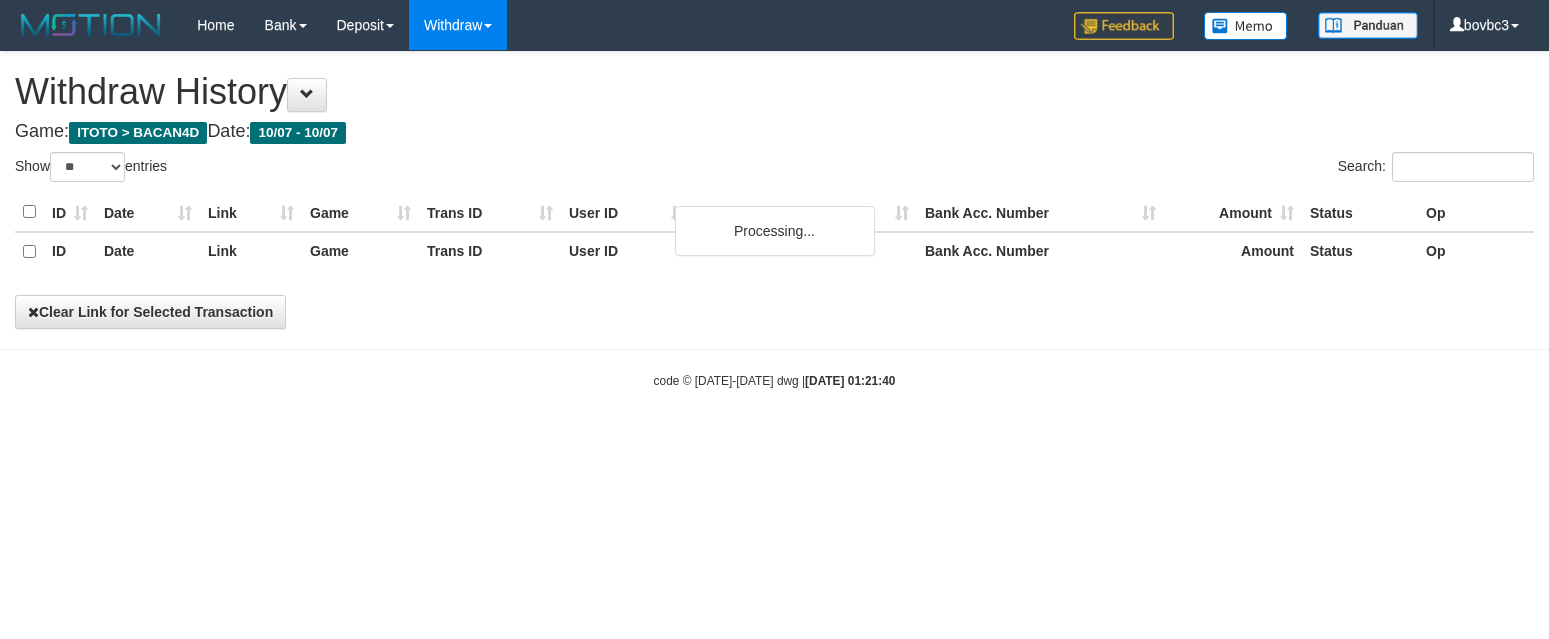 select on "**" 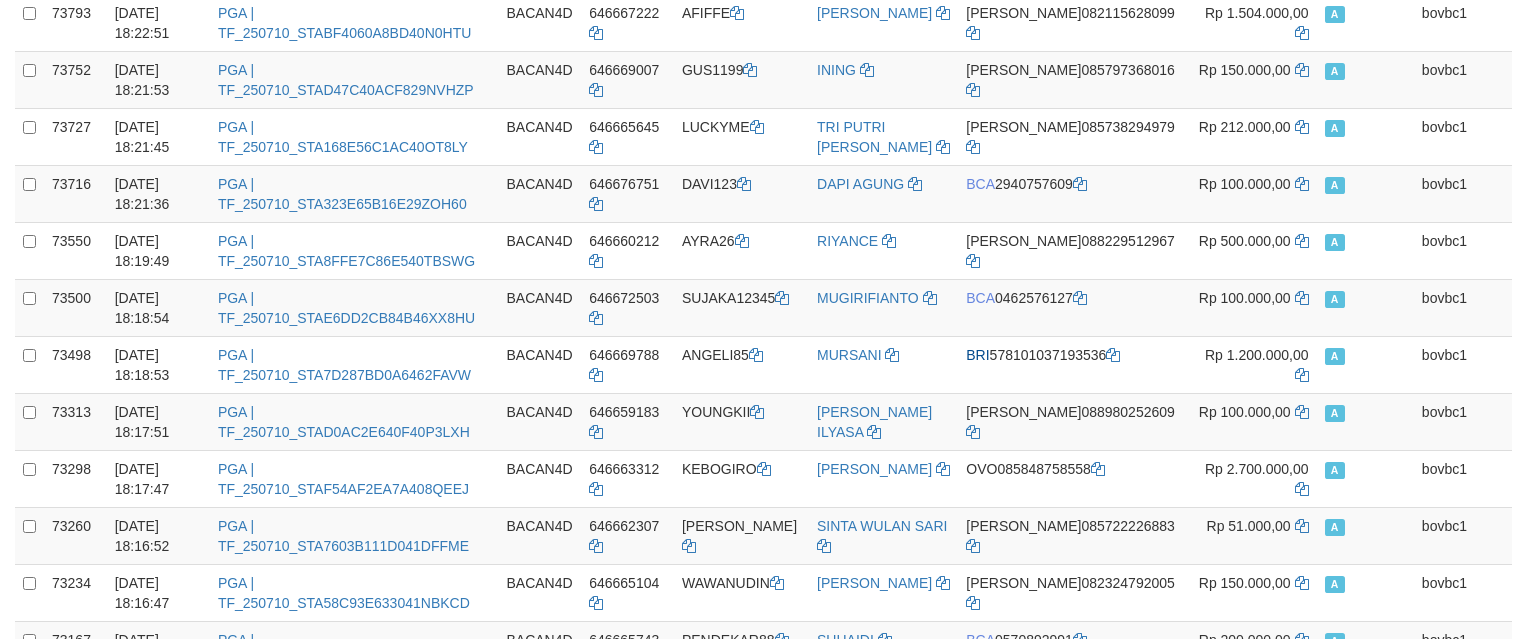 scroll, scrollTop: 2748, scrollLeft: 0, axis: vertical 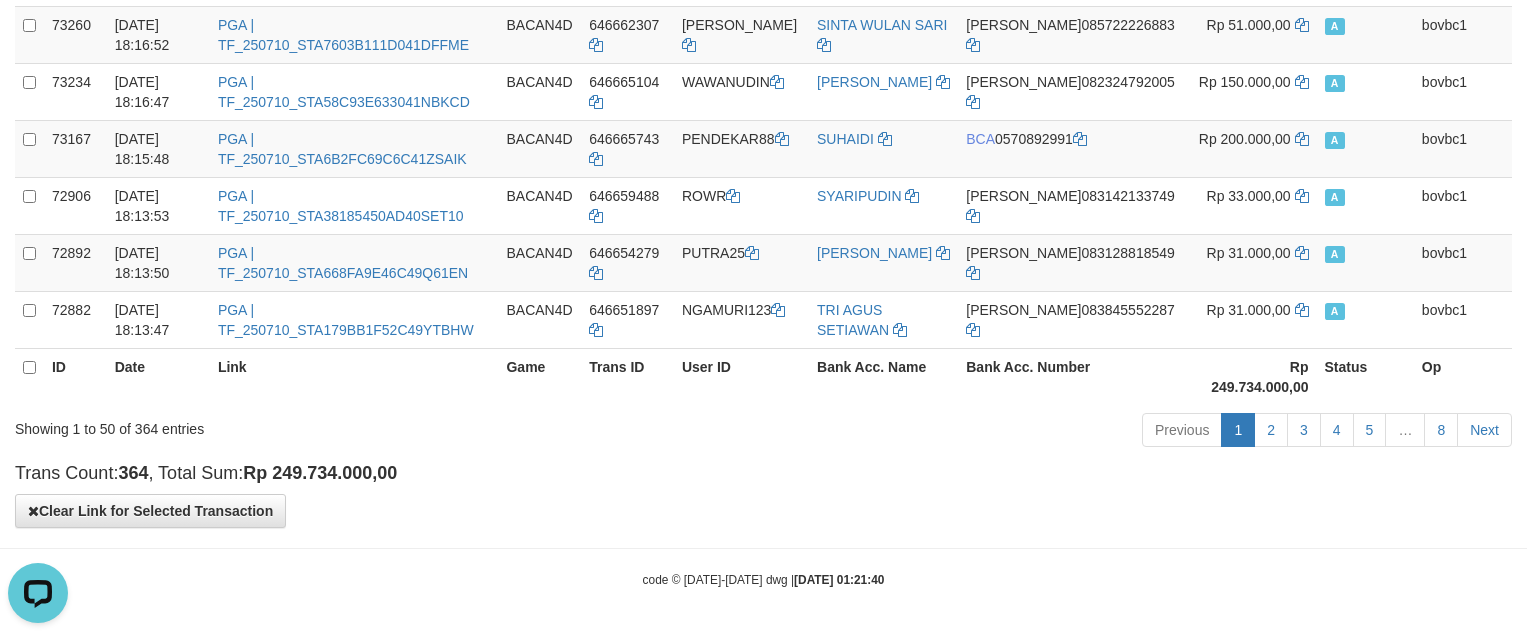 drag, startPoint x: 1066, startPoint y: 424, endPoint x: 691, endPoint y: 345, distance: 383.231 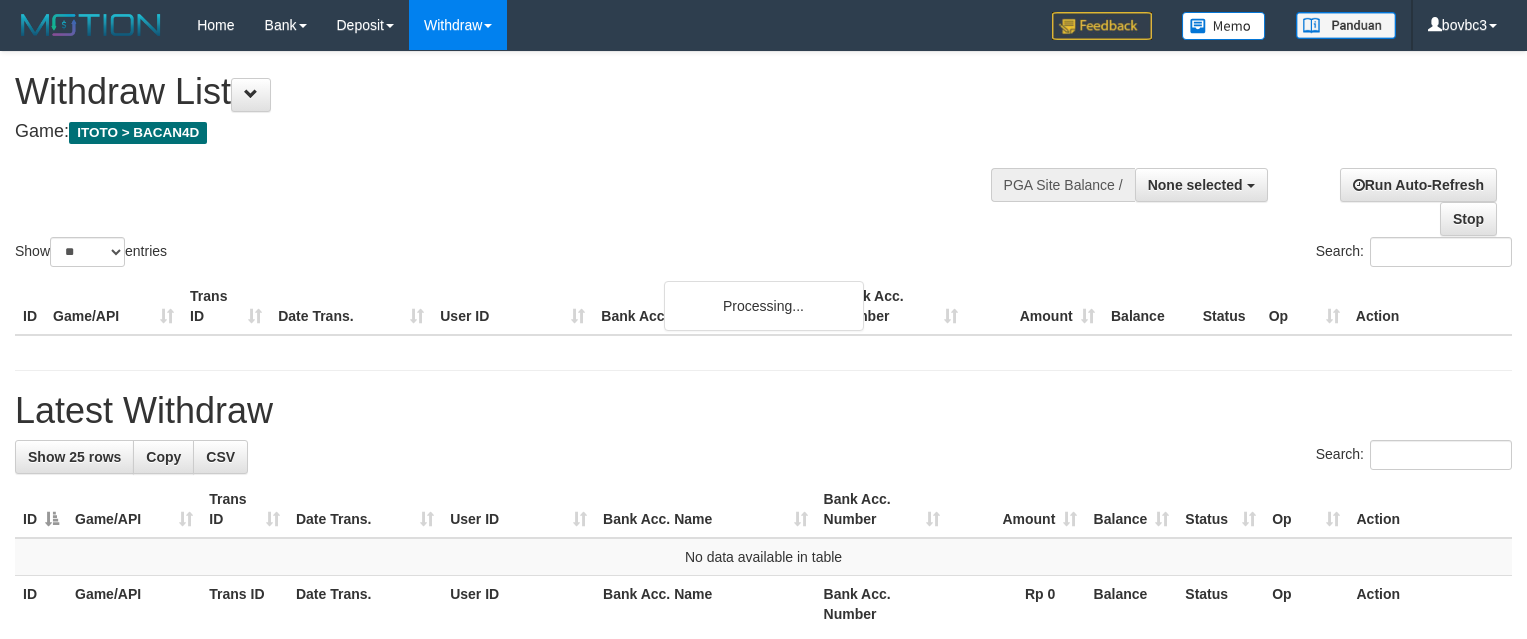 select 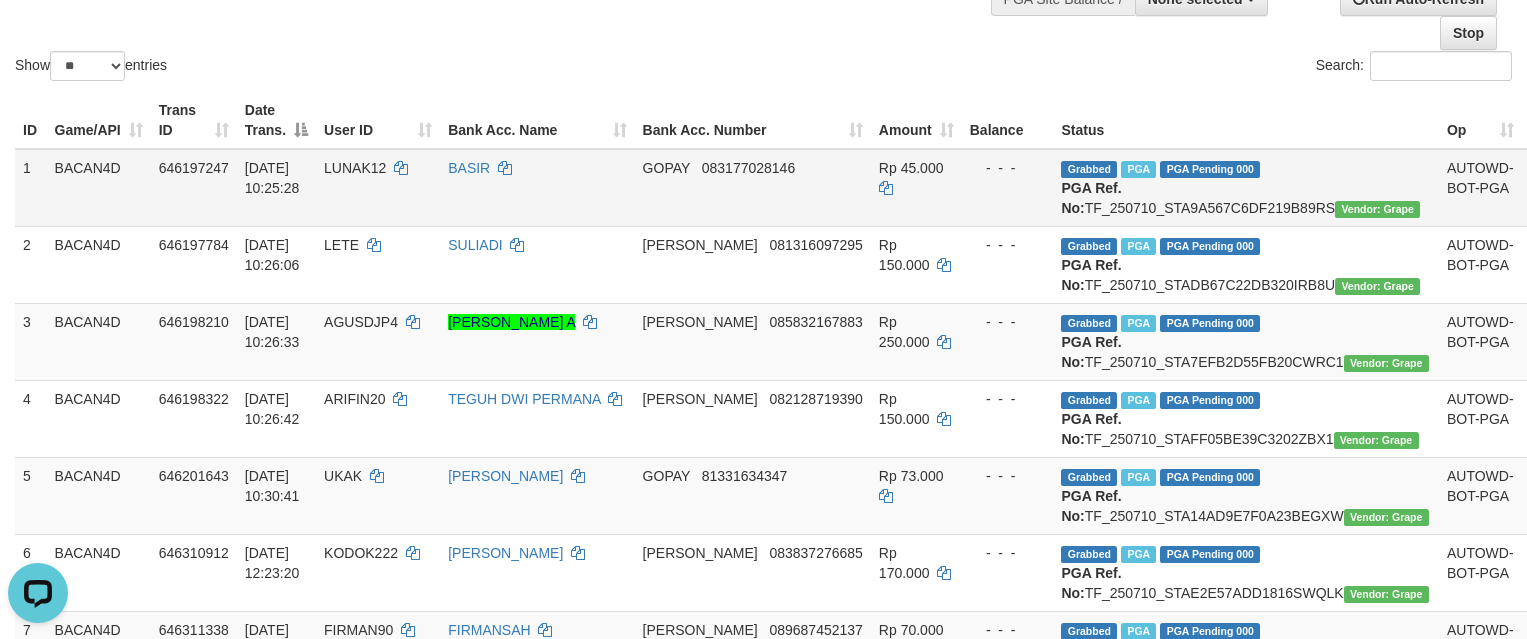 scroll, scrollTop: 0, scrollLeft: 0, axis: both 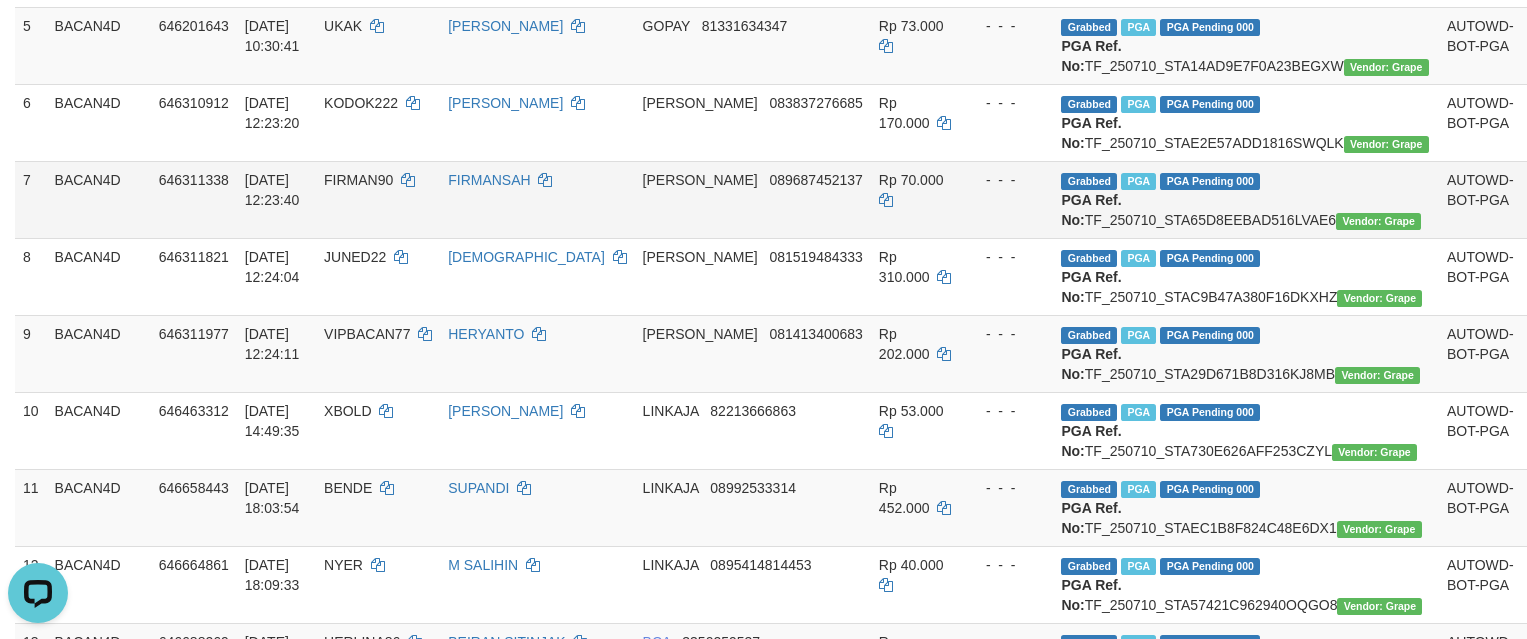 click on "PGA Pending 000" at bounding box center (1210, 181) 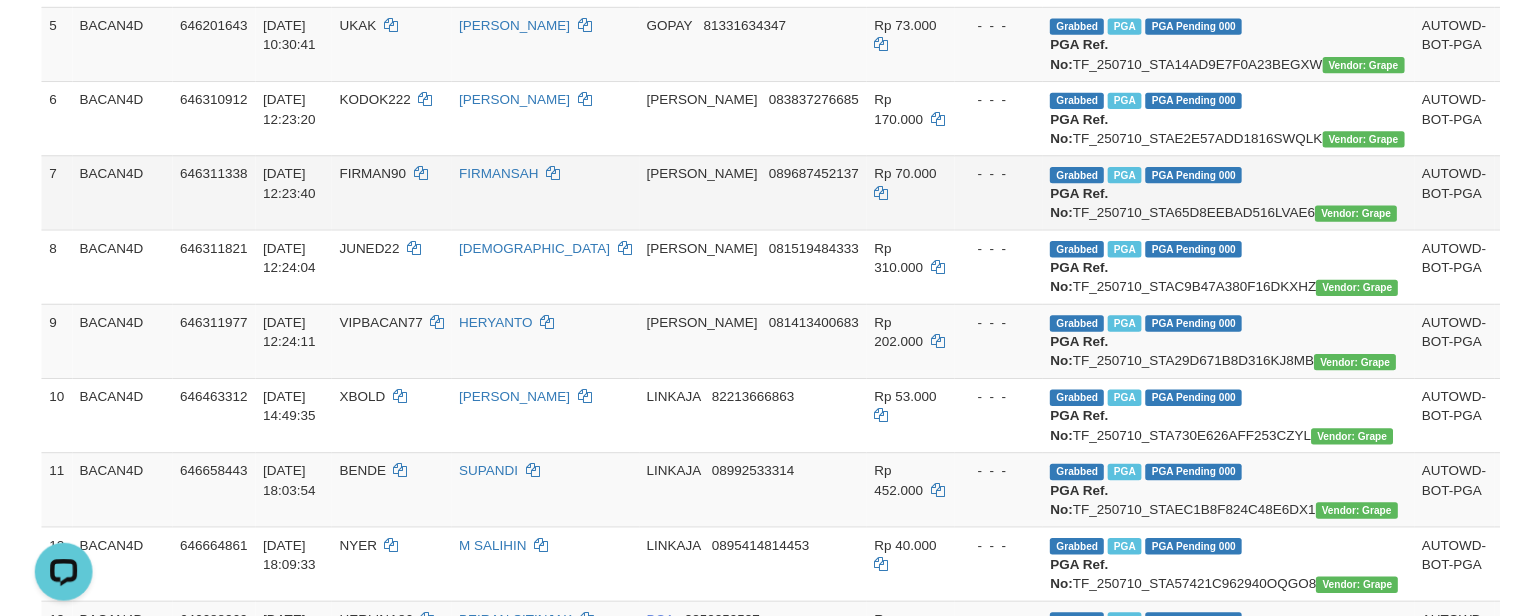 scroll, scrollTop: 576, scrollLeft: 0, axis: vertical 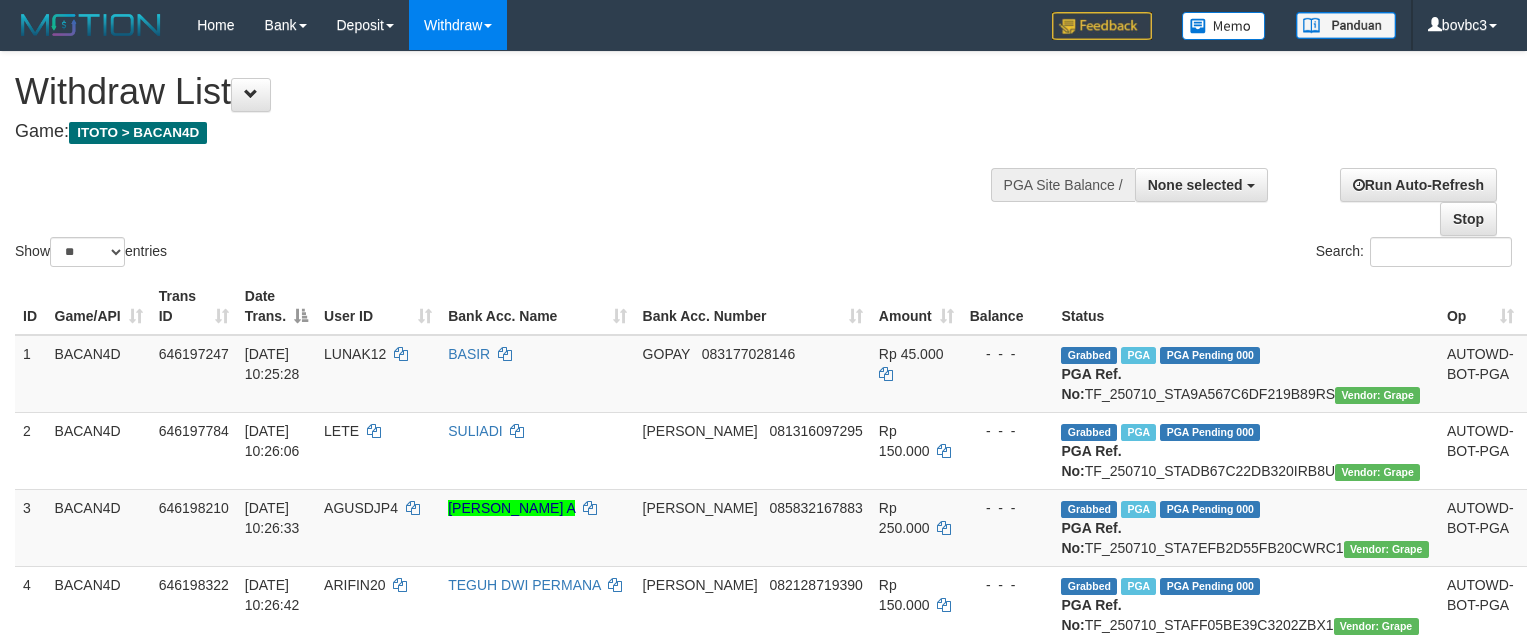 select 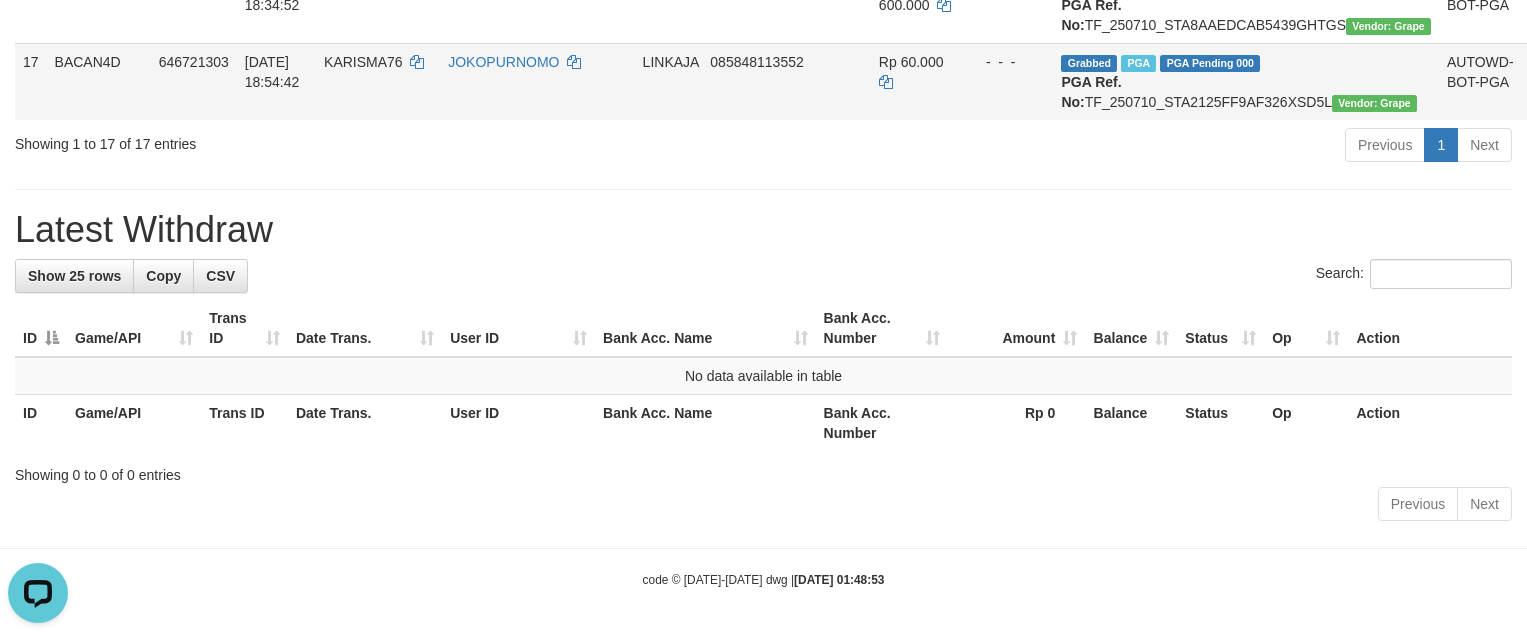 scroll, scrollTop: 0, scrollLeft: 0, axis: both 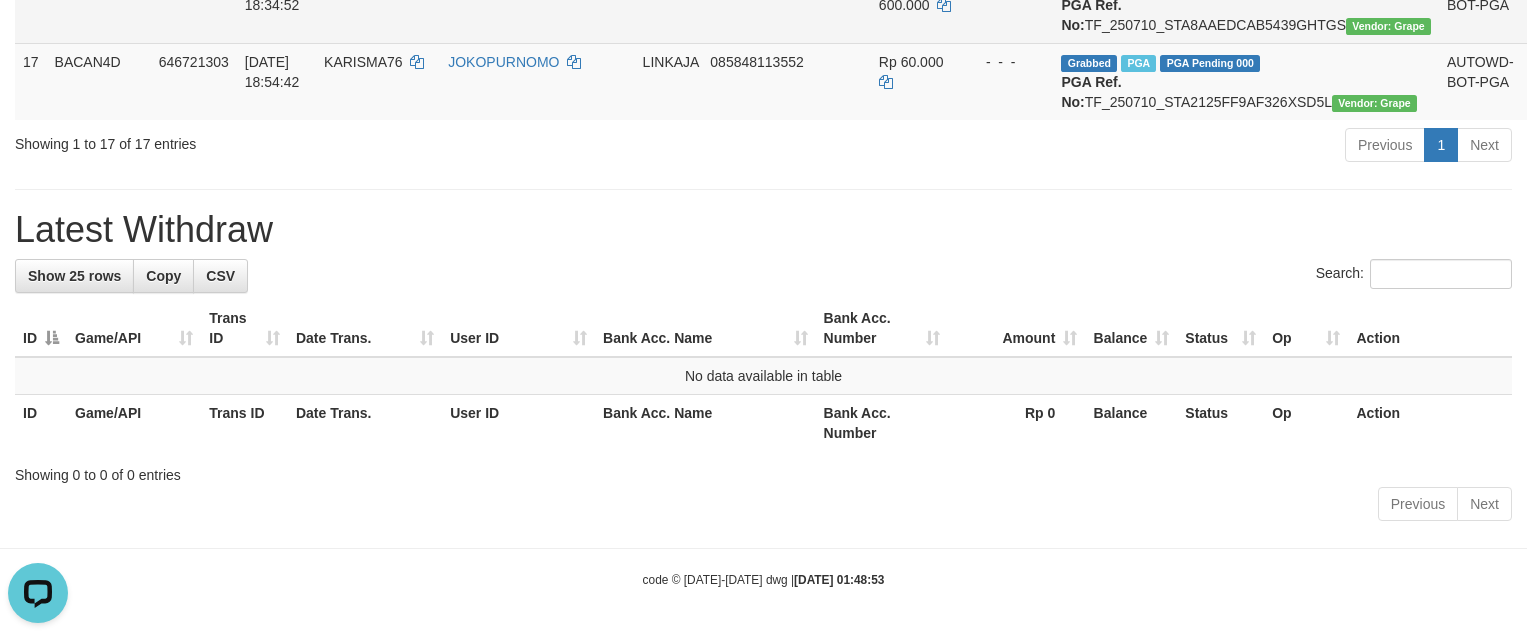 drag, startPoint x: 513, startPoint y: 183, endPoint x: 424, endPoint y: 85, distance: 132.38202 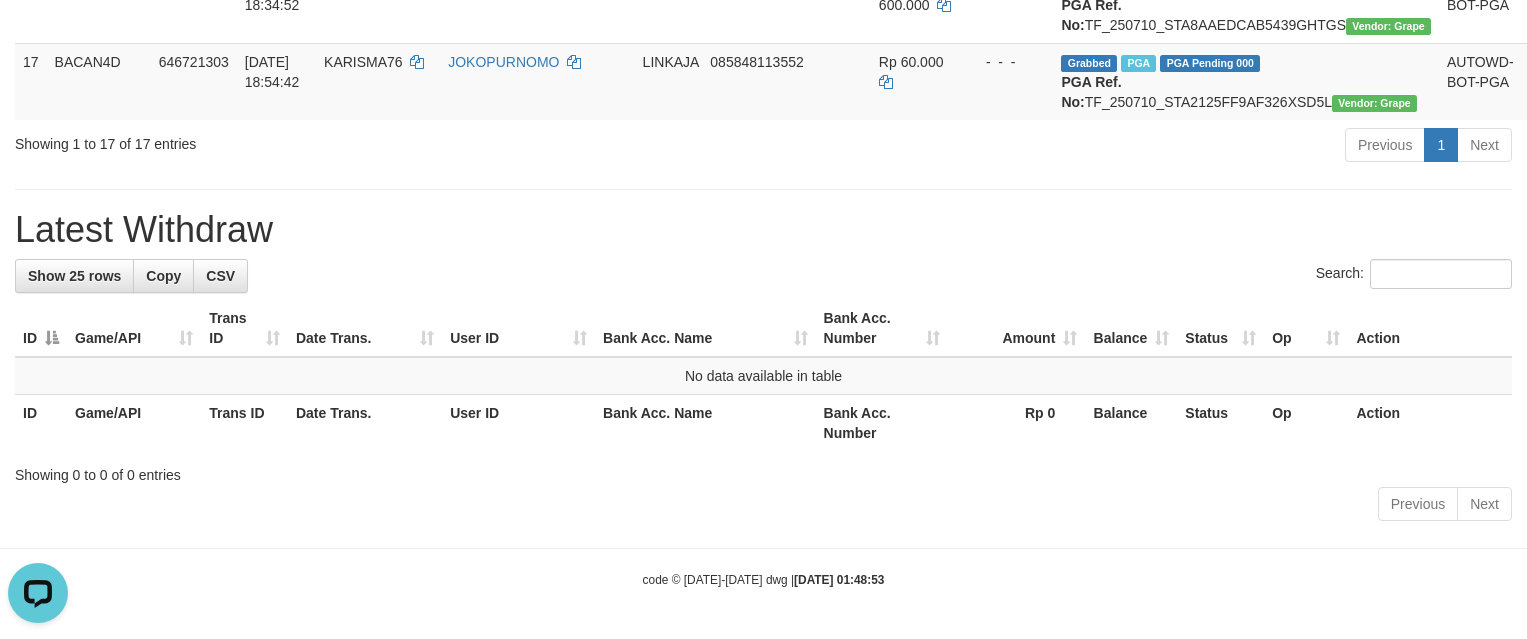click on "Previous 1 Next" at bounding box center (1081, 147) 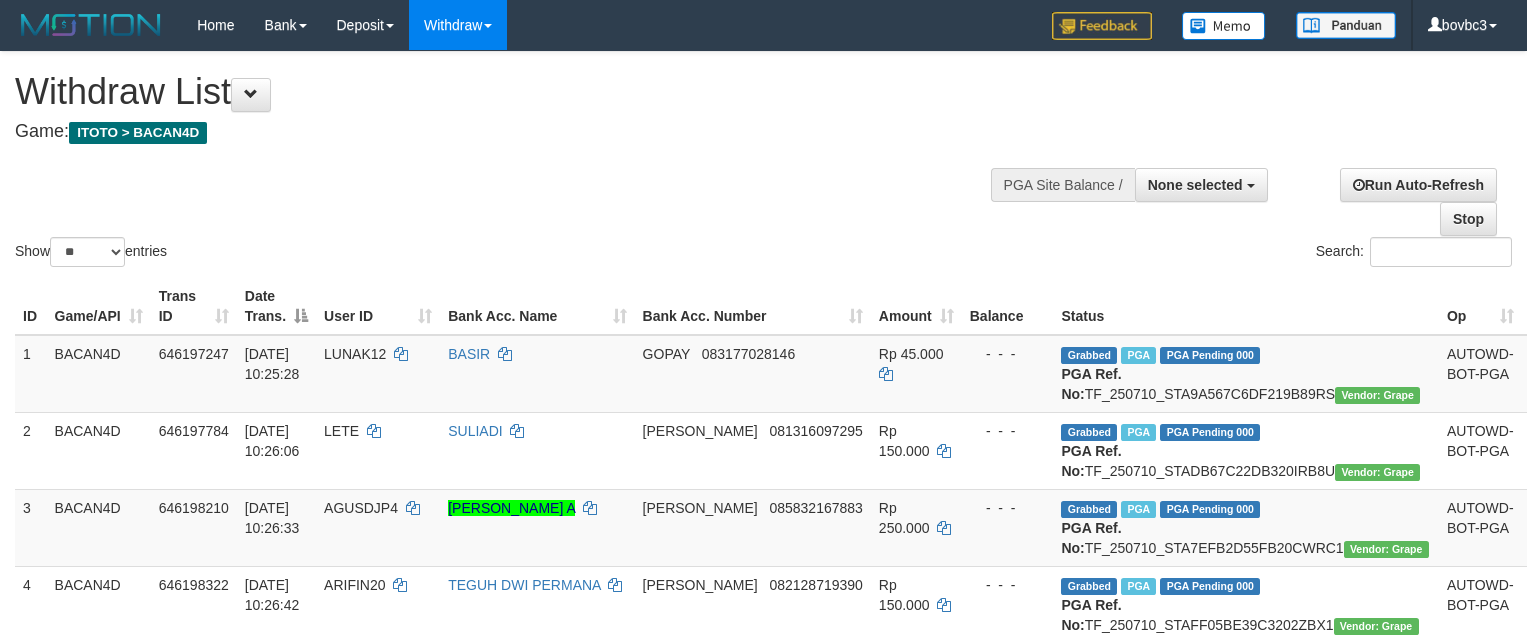 select 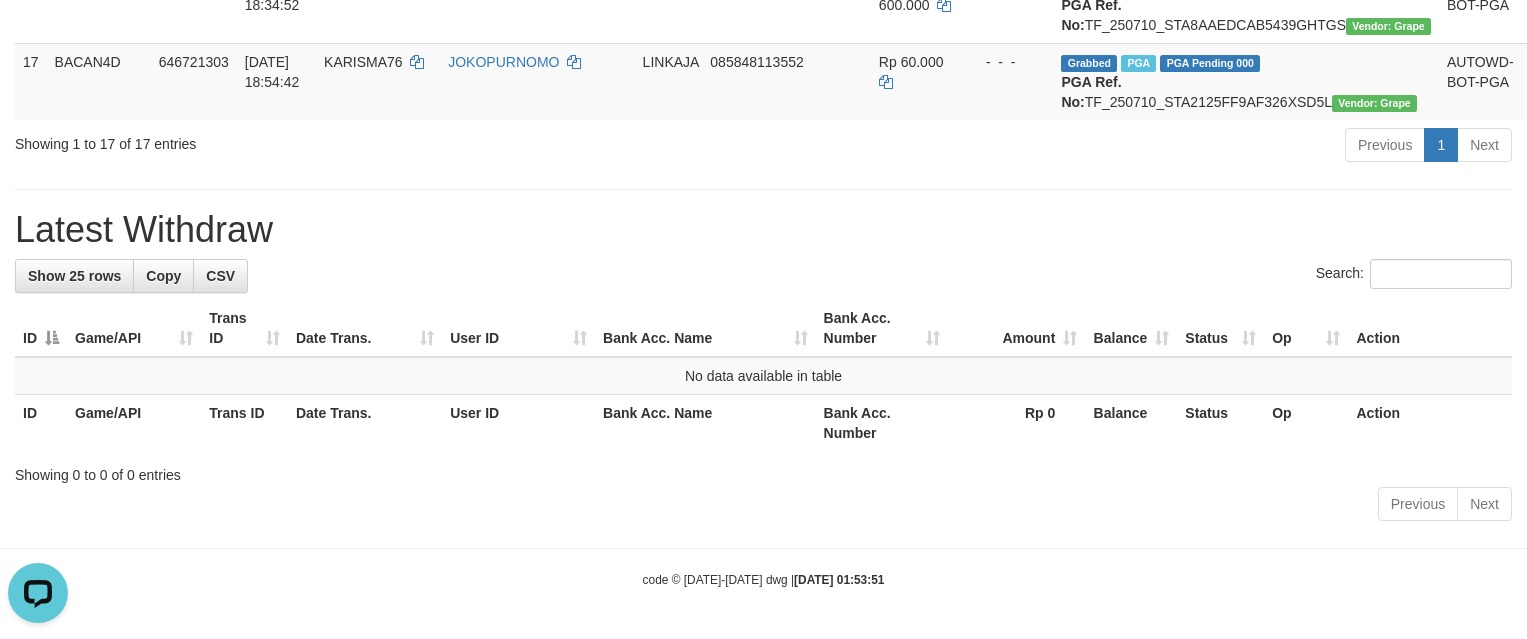 scroll, scrollTop: 0, scrollLeft: 0, axis: both 